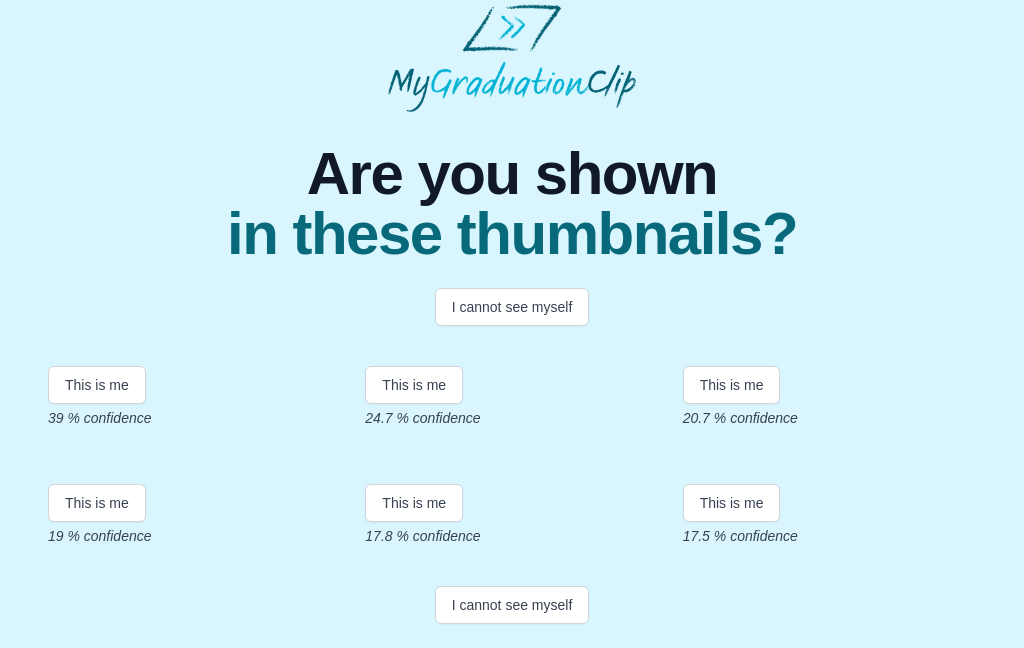 scroll, scrollTop: 110, scrollLeft: 0, axis: vertical 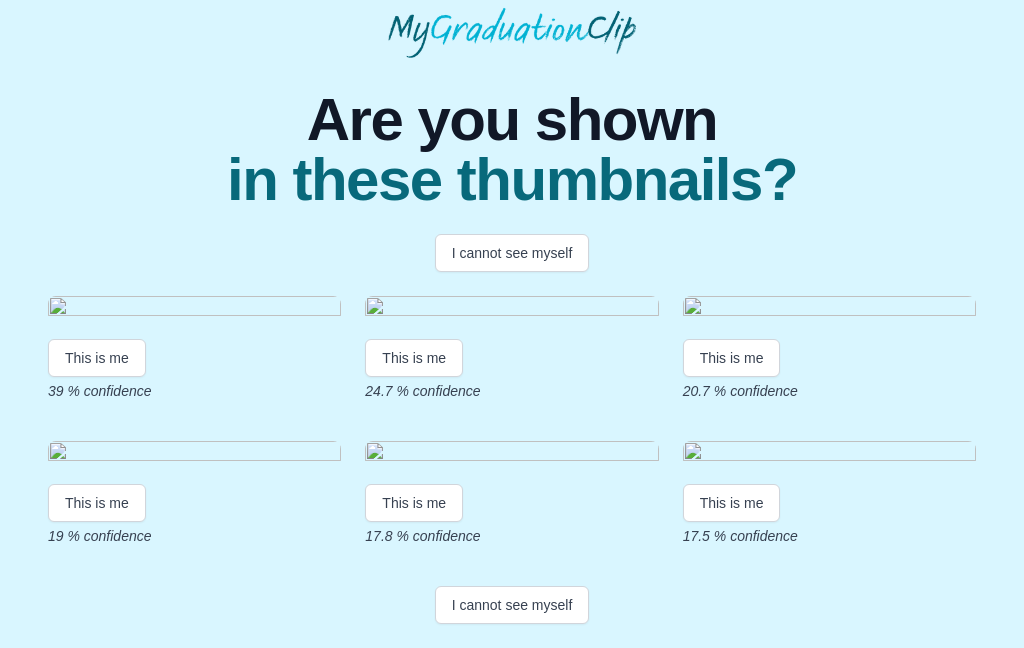 click at bounding box center (194, 309) 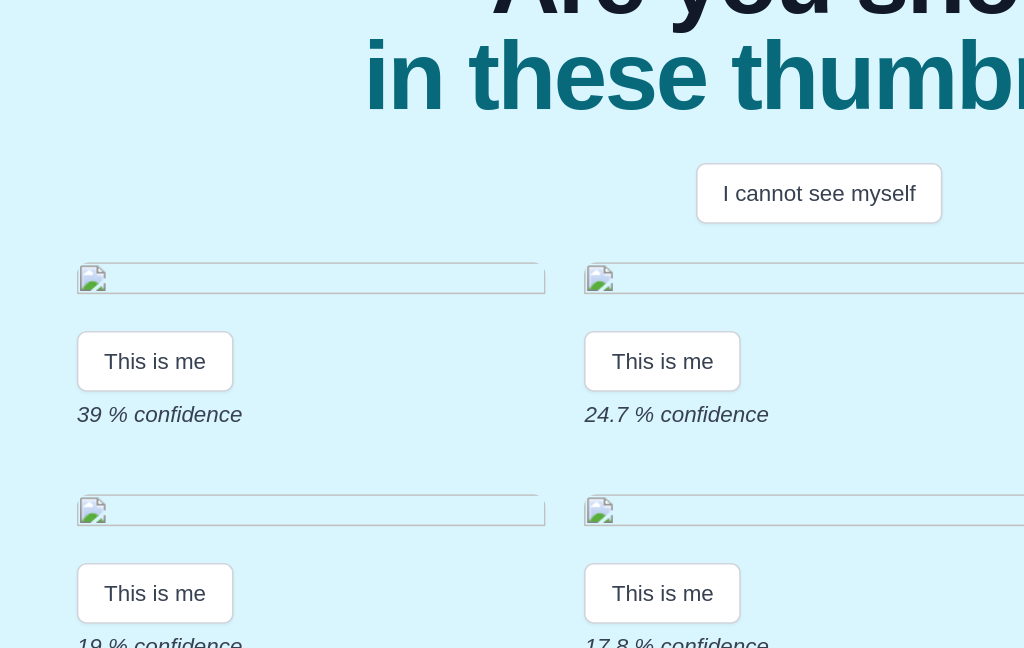 click at bounding box center (194, 309) 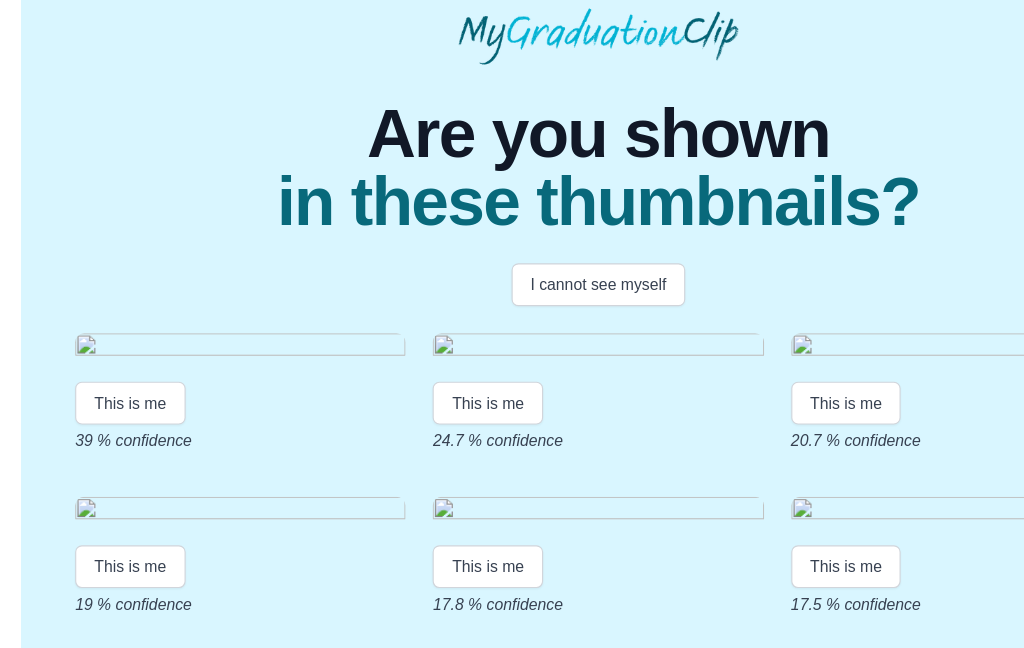 scroll, scrollTop: 77, scrollLeft: 0, axis: vertical 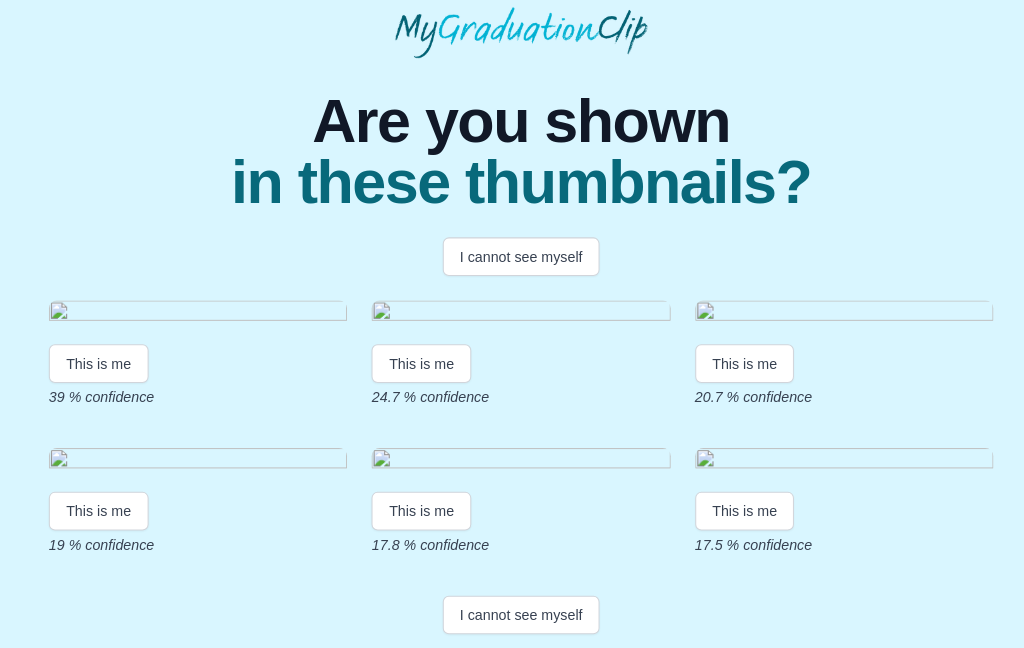 click at bounding box center (194, 309) 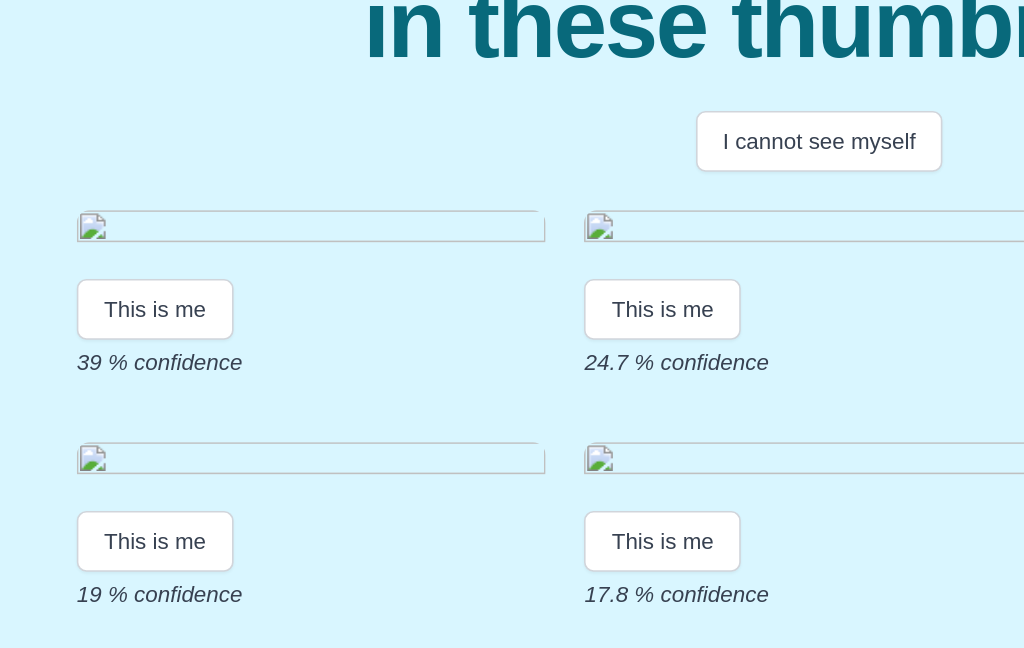 click on "This is me" at bounding box center (97, 358) 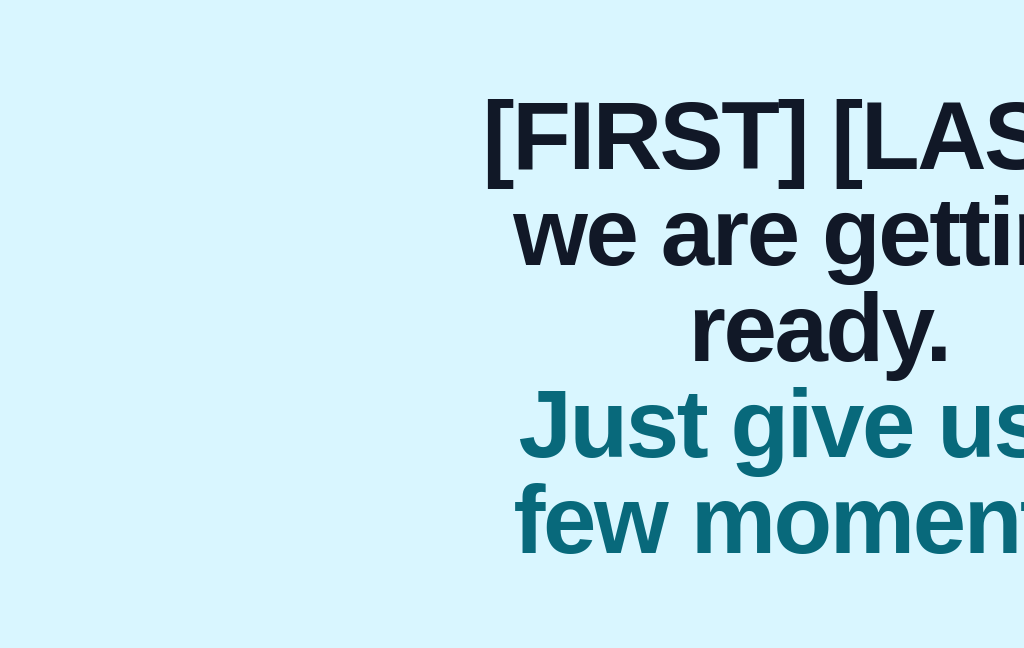 scroll, scrollTop: 0, scrollLeft: 0, axis: both 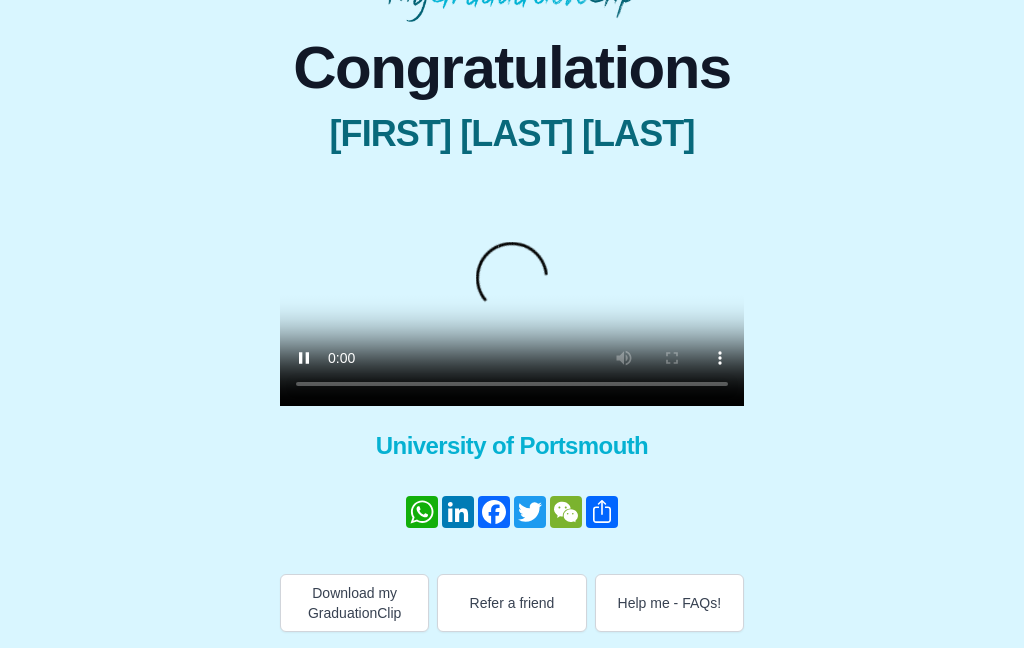 click at bounding box center (512, 290) 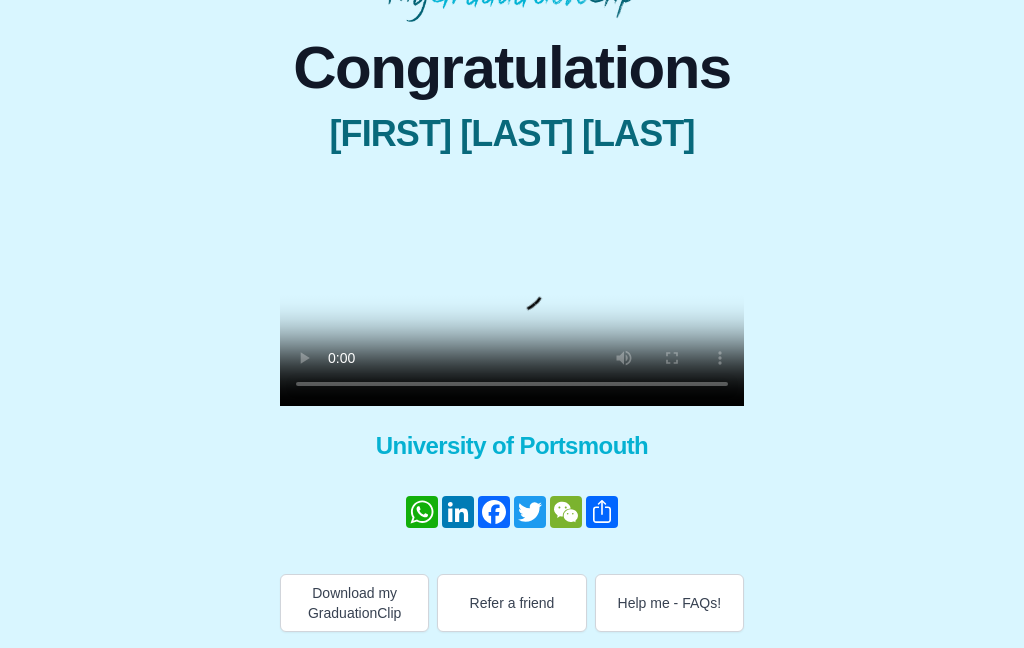 type 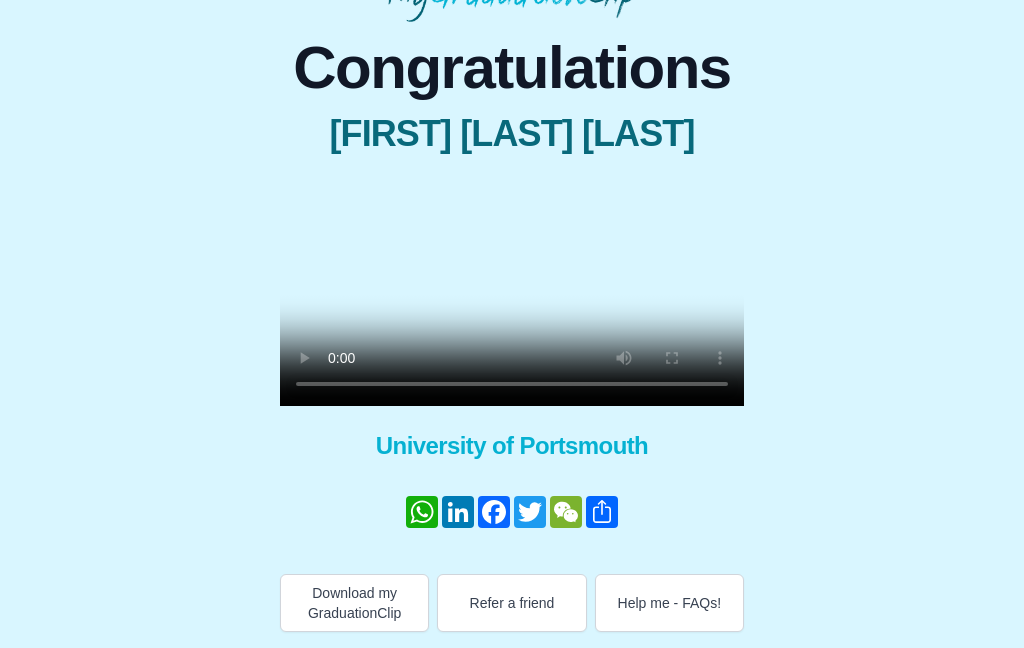 click on "Help me - FAQs!" at bounding box center (669, 603) 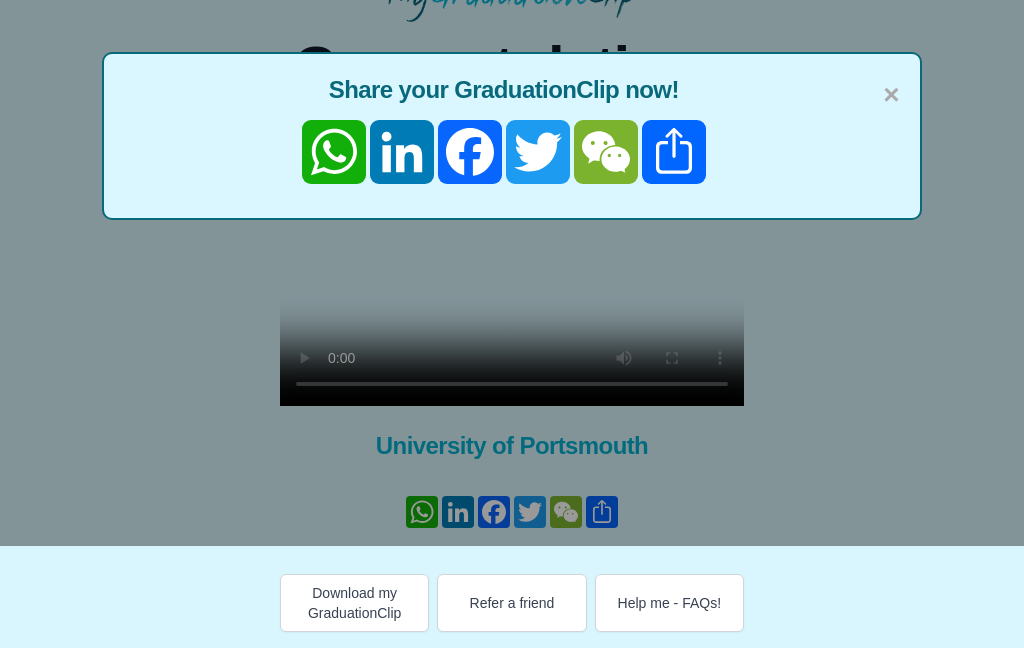 click on "×" at bounding box center [891, 95] 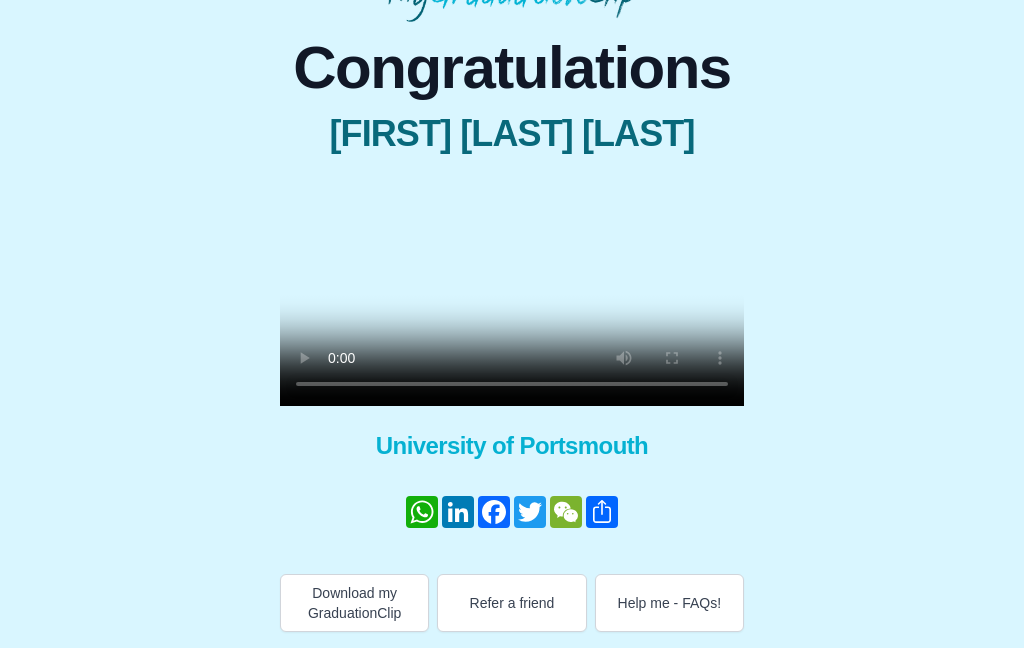 click at bounding box center [512, 290] 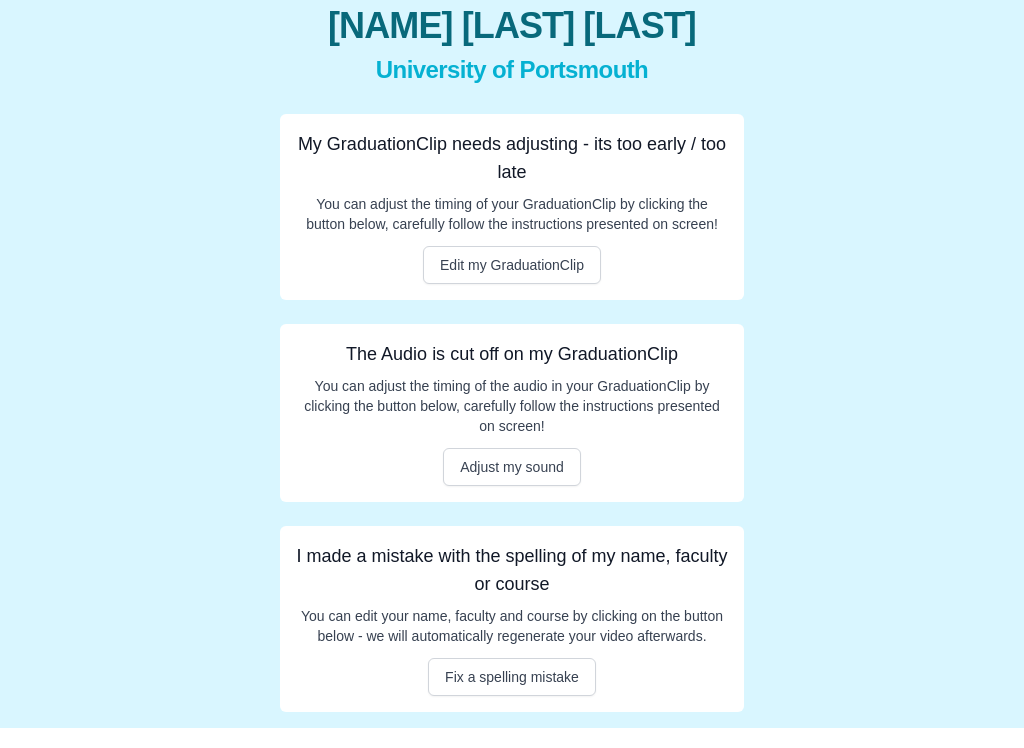 scroll, scrollTop: 210, scrollLeft: 0, axis: vertical 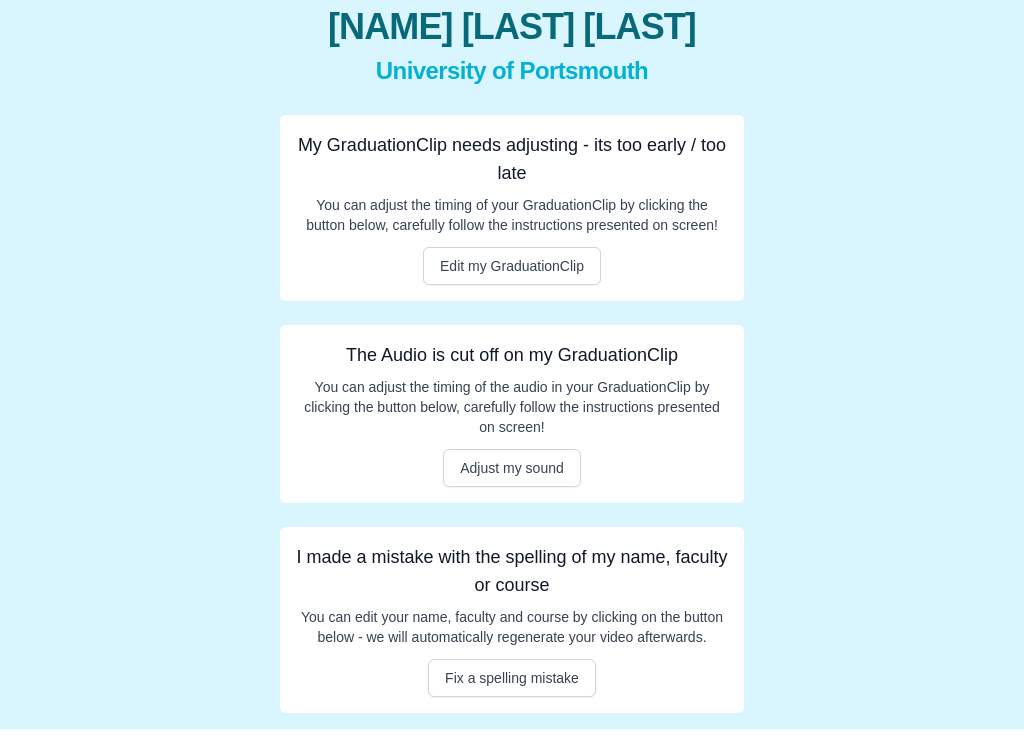 click on "Edit my GraduationClip" at bounding box center [512, 285] 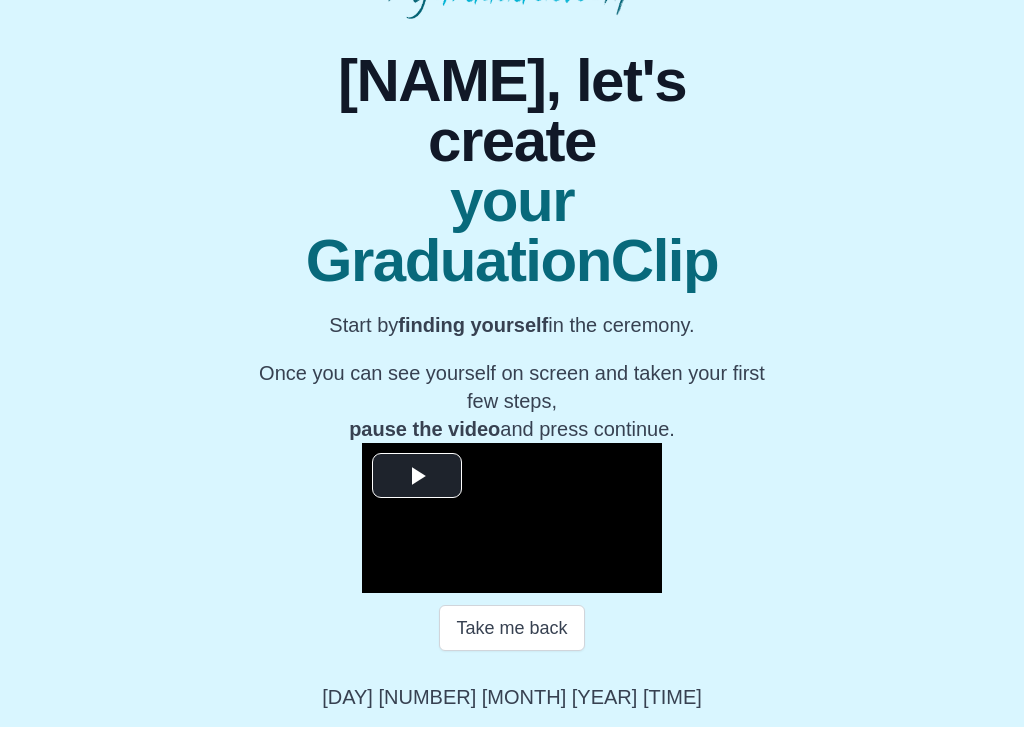 scroll, scrollTop: 179, scrollLeft: 0, axis: vertical 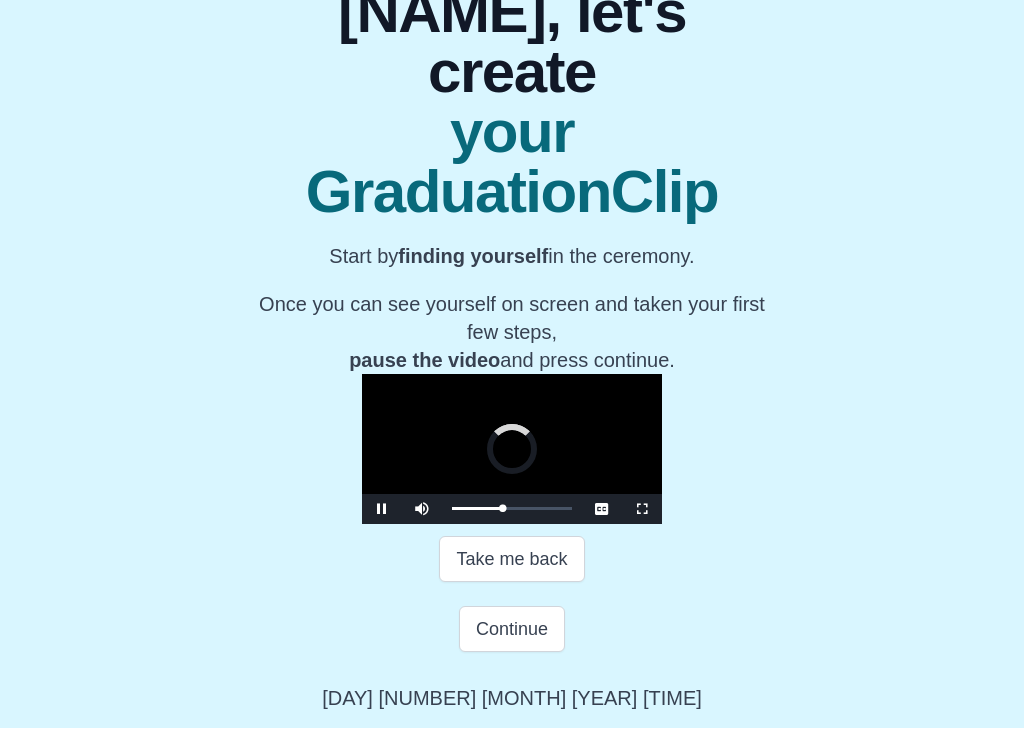 click on "Loaded : 0% Progress : 0%" at bounding box center [512, 529] 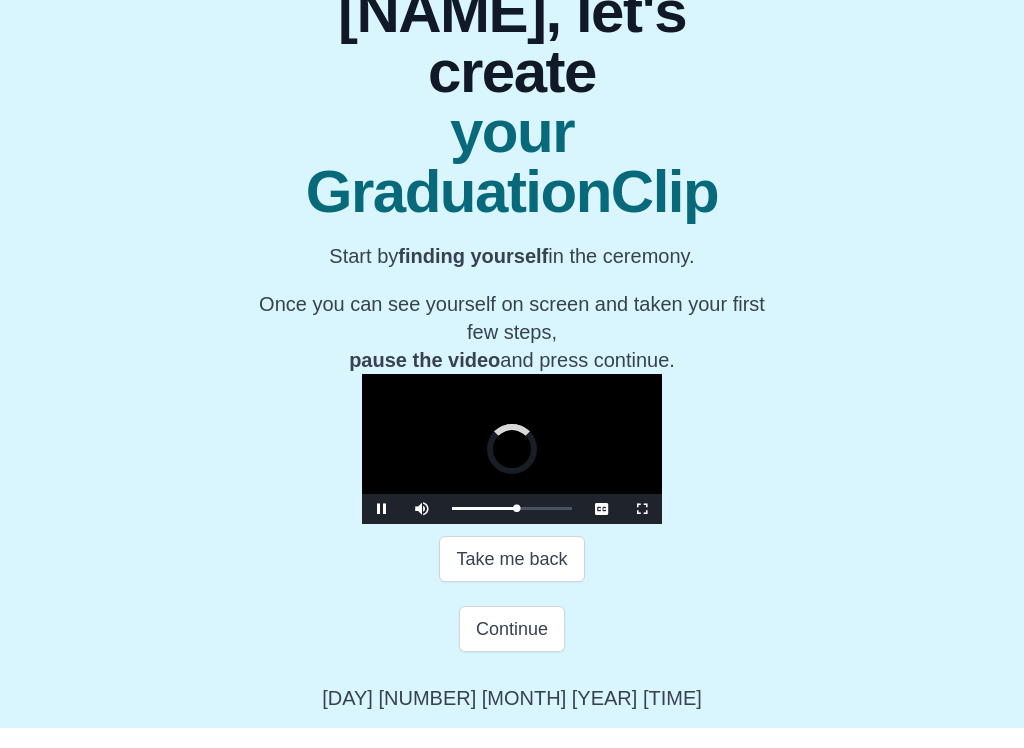 click on "Loaded : 0% Progress : 0%" at bounding box center (512, 529) 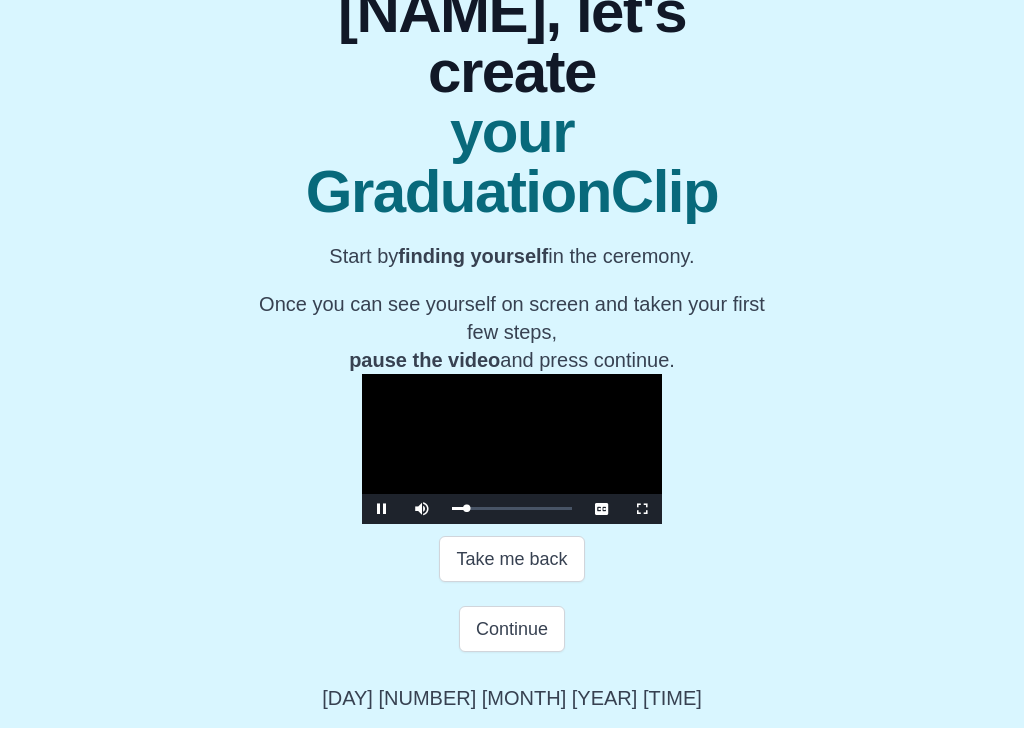 click on "Loaded : 0% Progress : 0%" at bounding box center [512, 529] 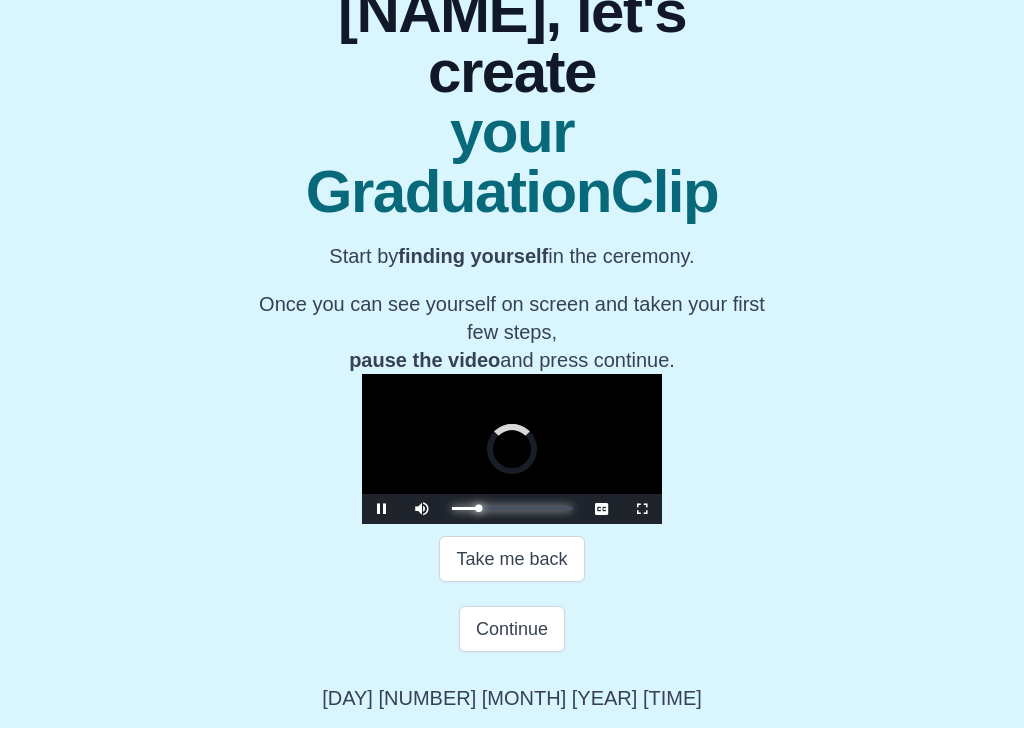 click on "Progress : 0%" at bounding box center (465, 528) 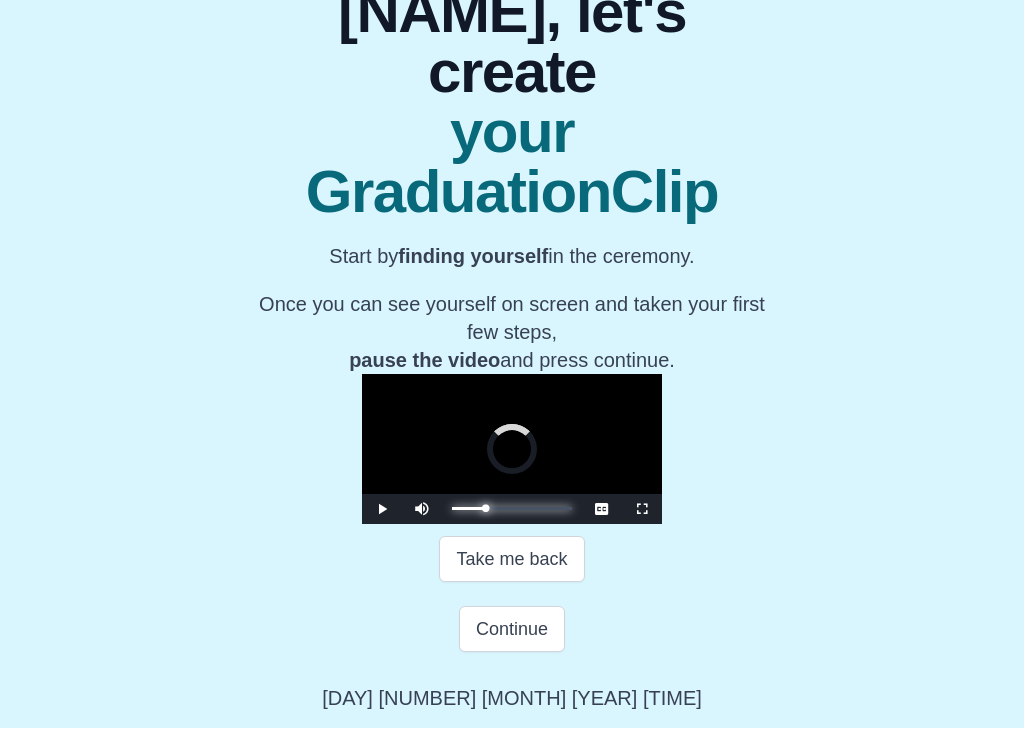 click on "Progress : 0%" at bounding box center [469, 528] 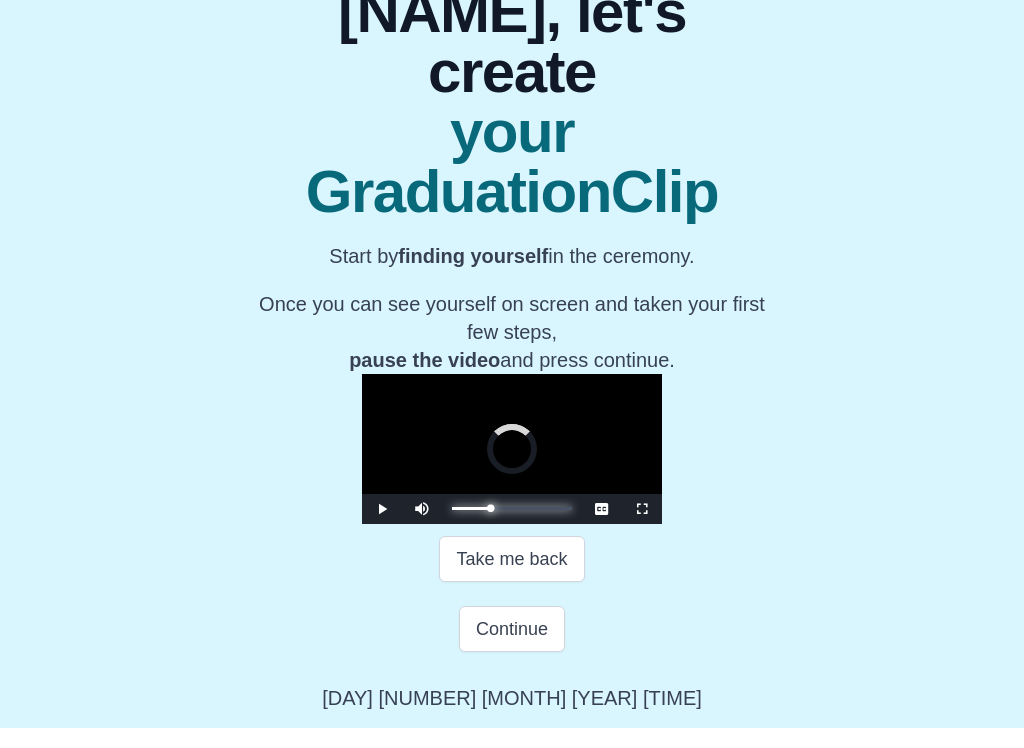 click on "Progress : 0%" at bounding box center [471, 528] 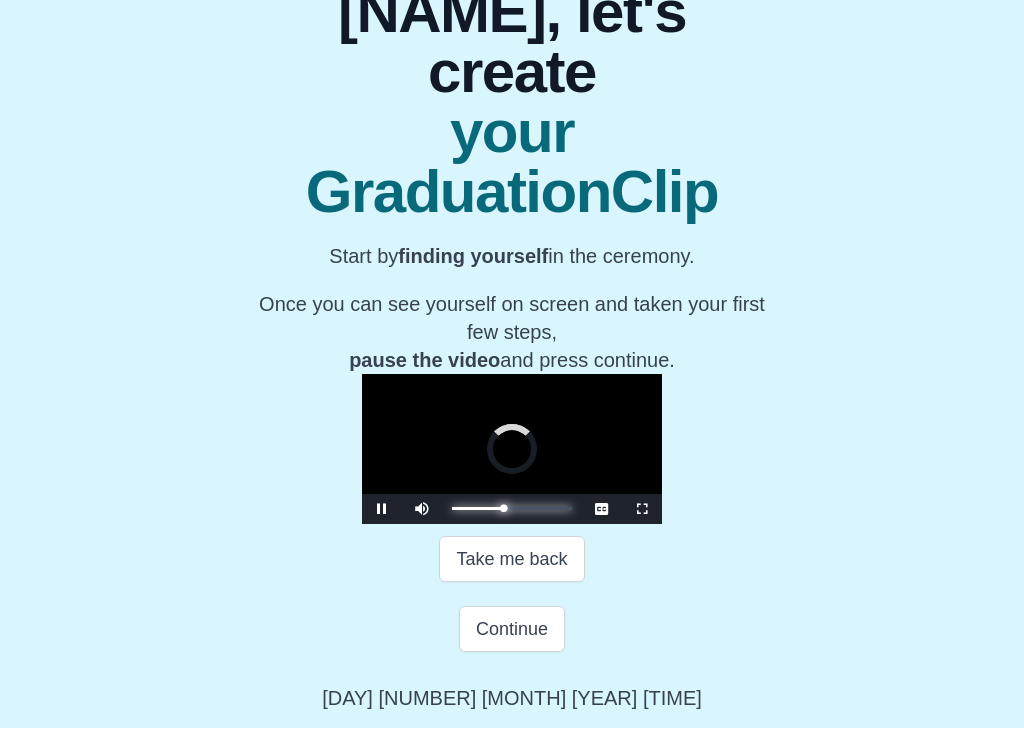 click on "Loaded : 0%" at bounding box center (479, 528) 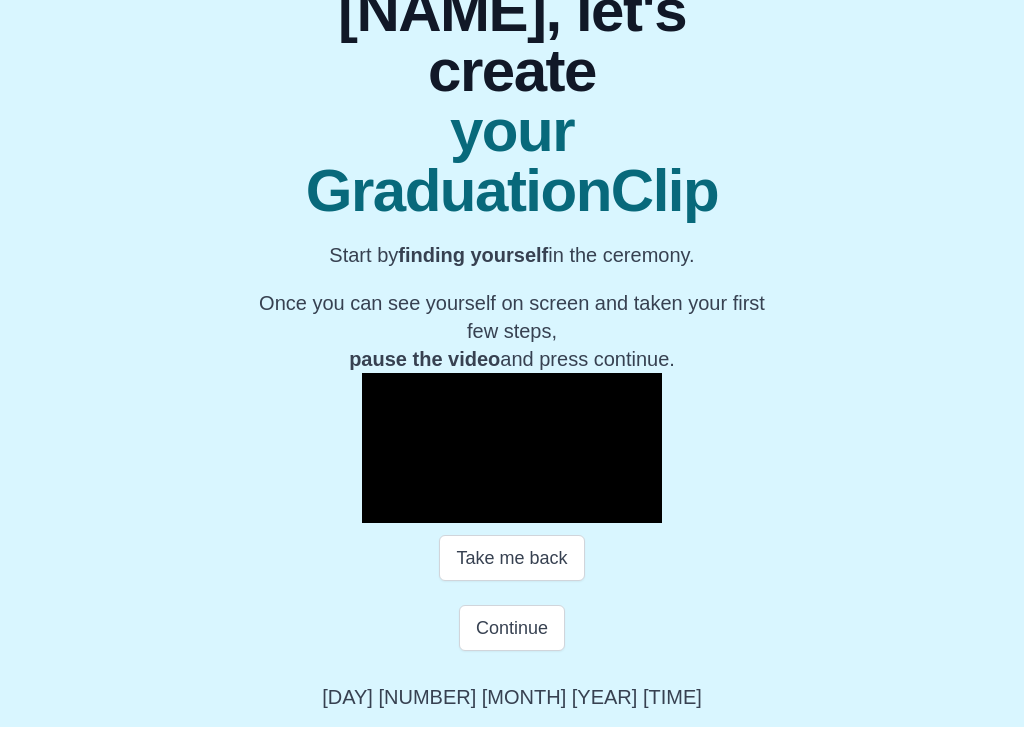 scroll, scrollTop: 251, scrollLeft: 0, axis: vertical 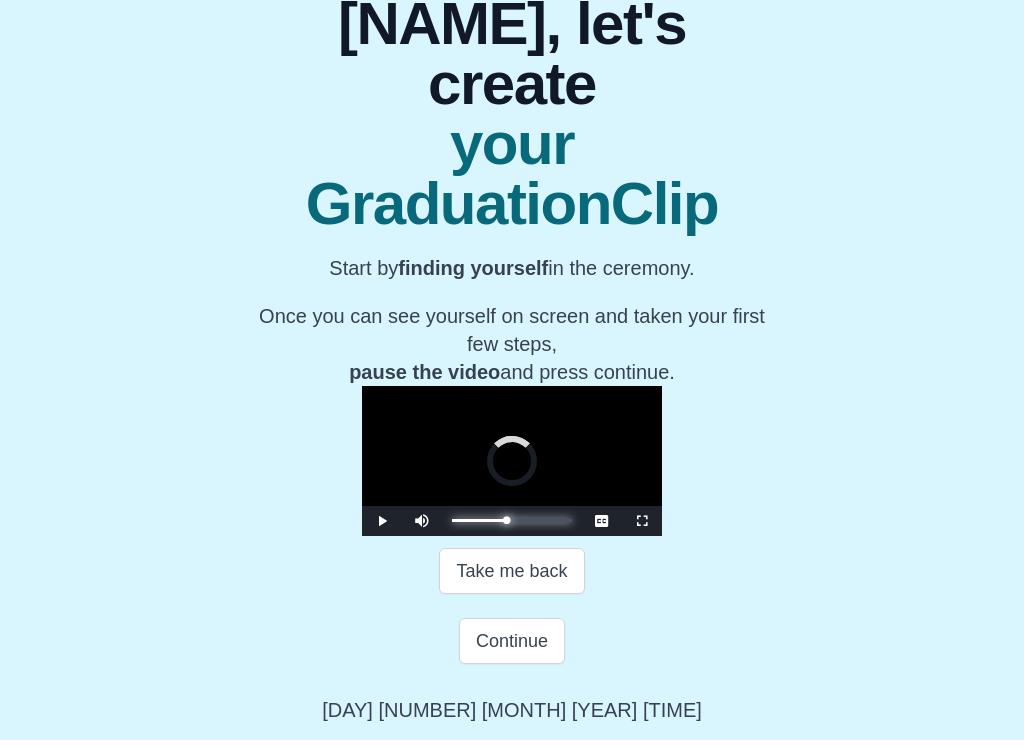 click on "Progress : 0%" at bounding box center (479, 528) 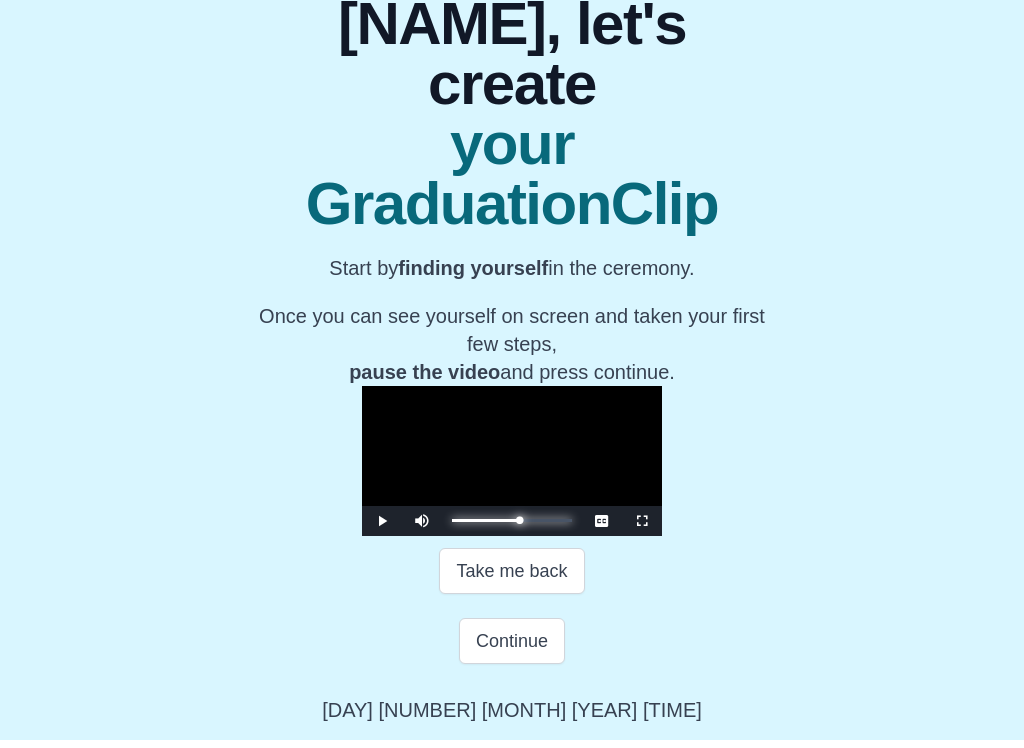 click on "Loaded : 0% Progress : 0%" at bounding box center [512, 528] 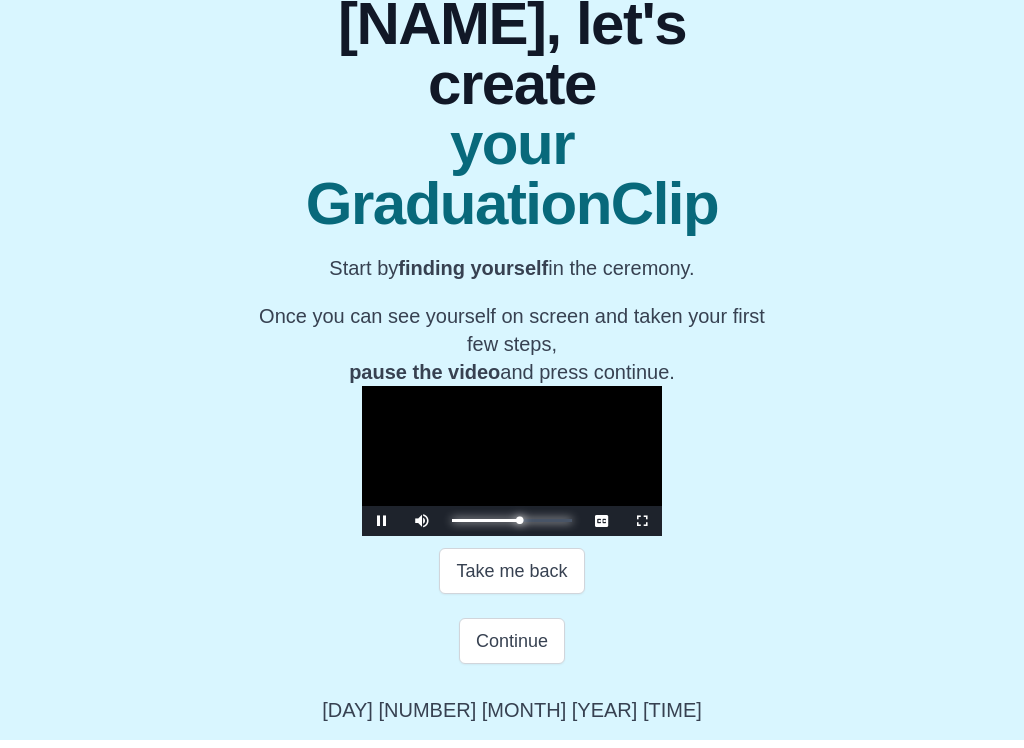 click on "Progress : 0%" at bounding box center (485, 528) 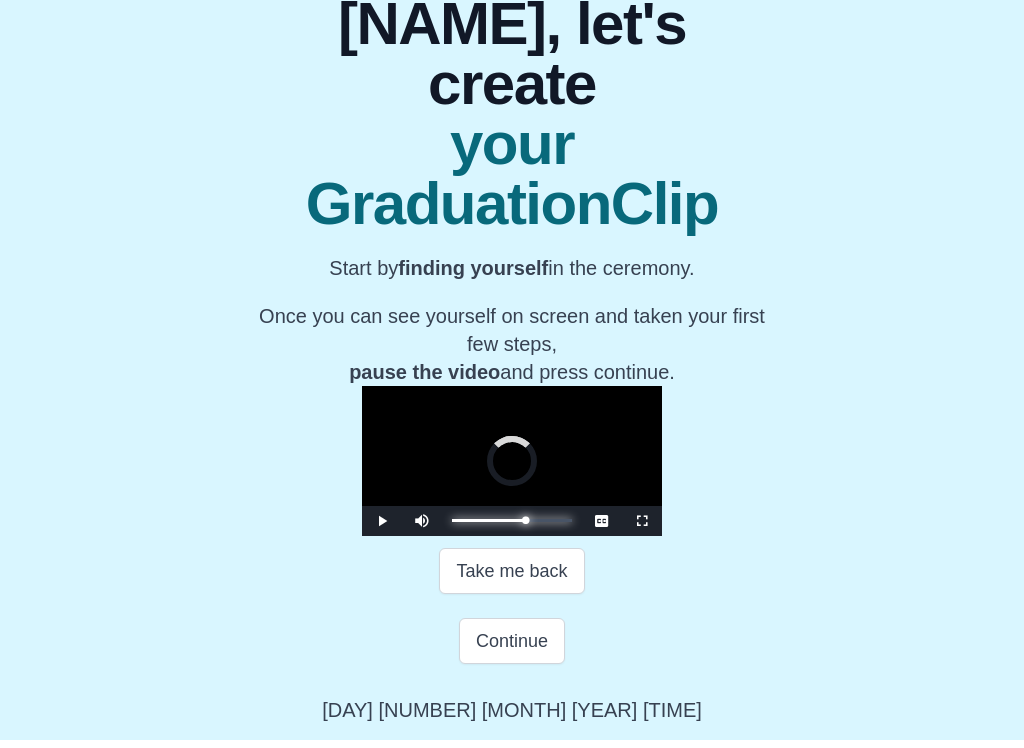click on "Progress : 0%" at bounding box center [488, 528] 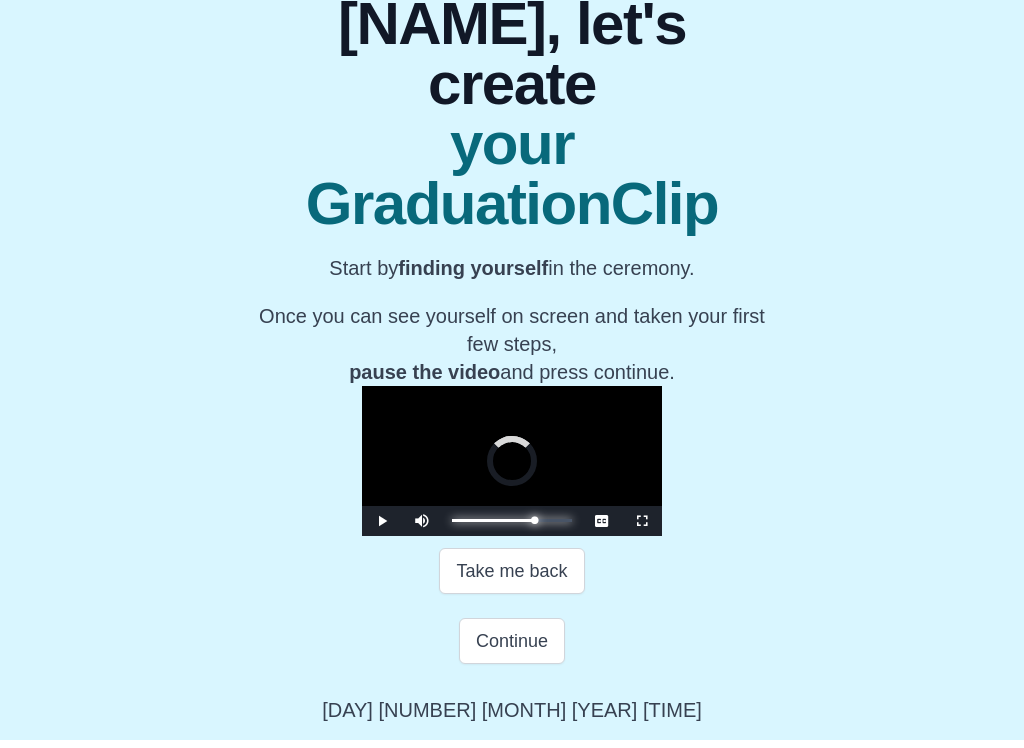 click on "Progress : 0%" at bounding box center (493, 528) 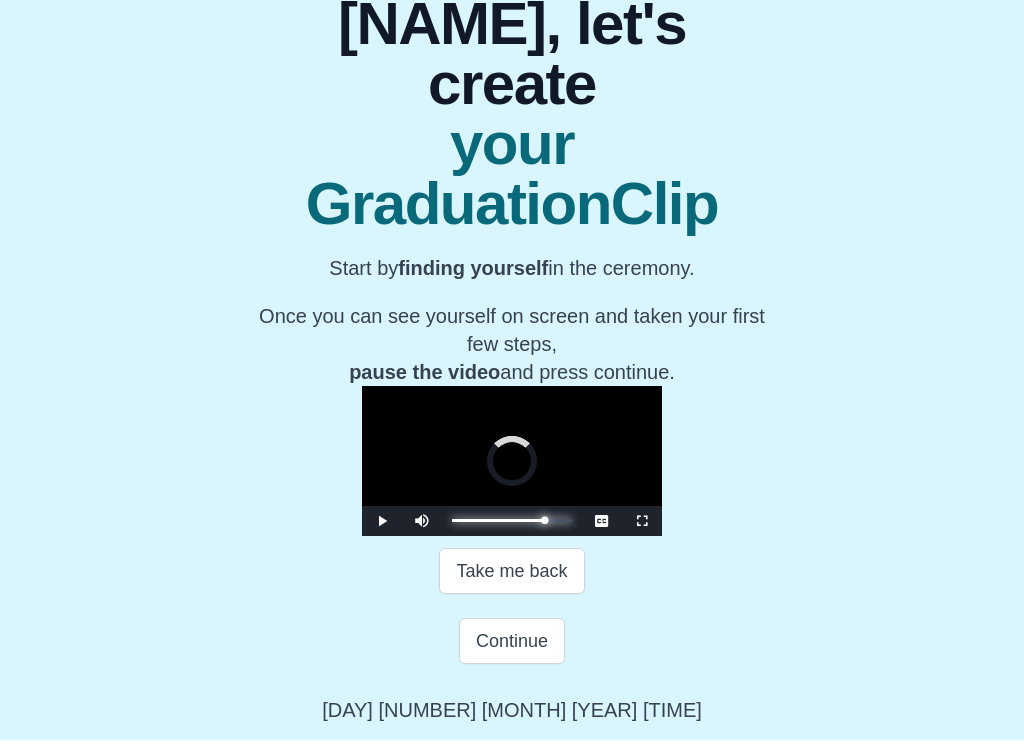 click on "Progress : 0%" at bounding box center (498, 528) 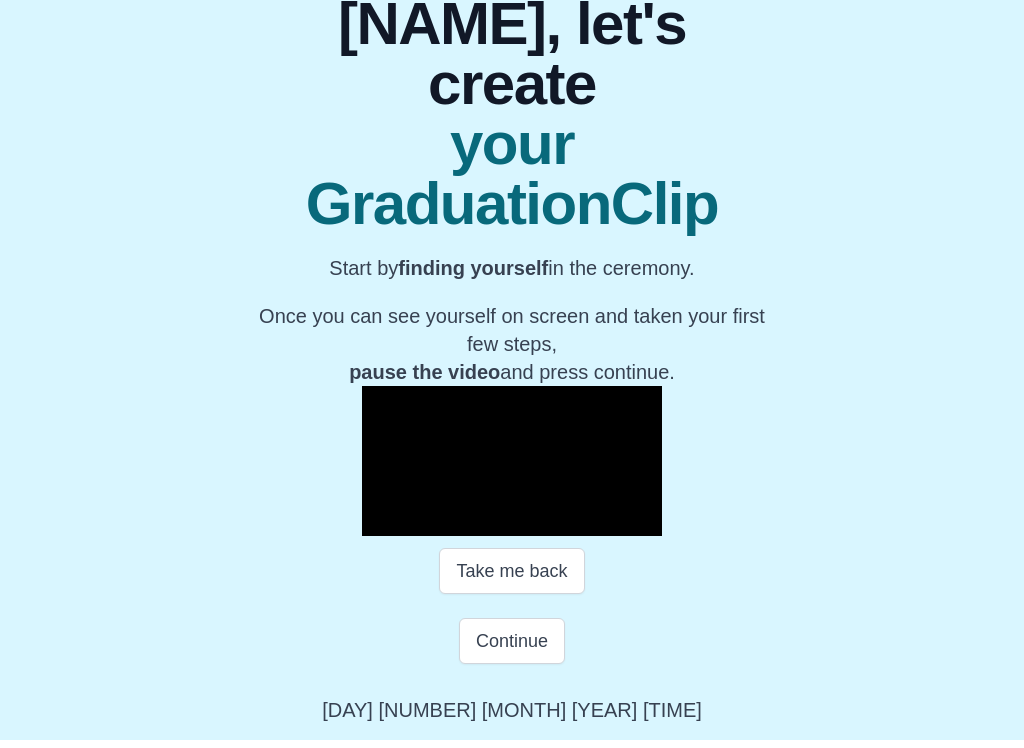 click on "**********" at bounding box center (512, 351) 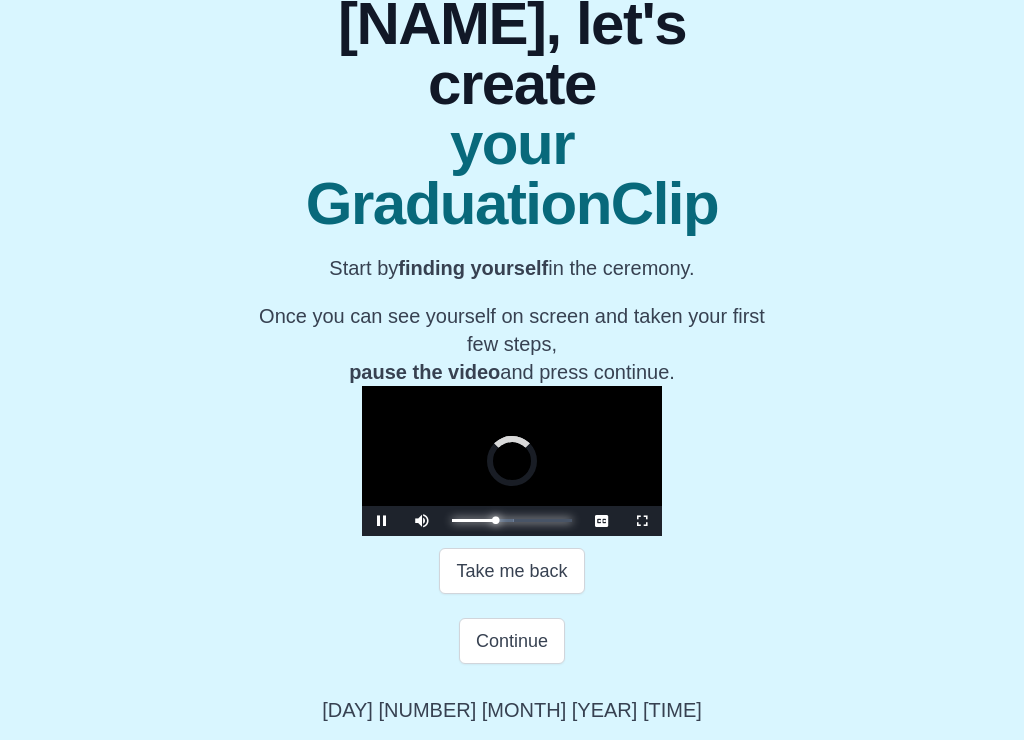 click on "Loaded : 0%" at bounding box center (483, 528) 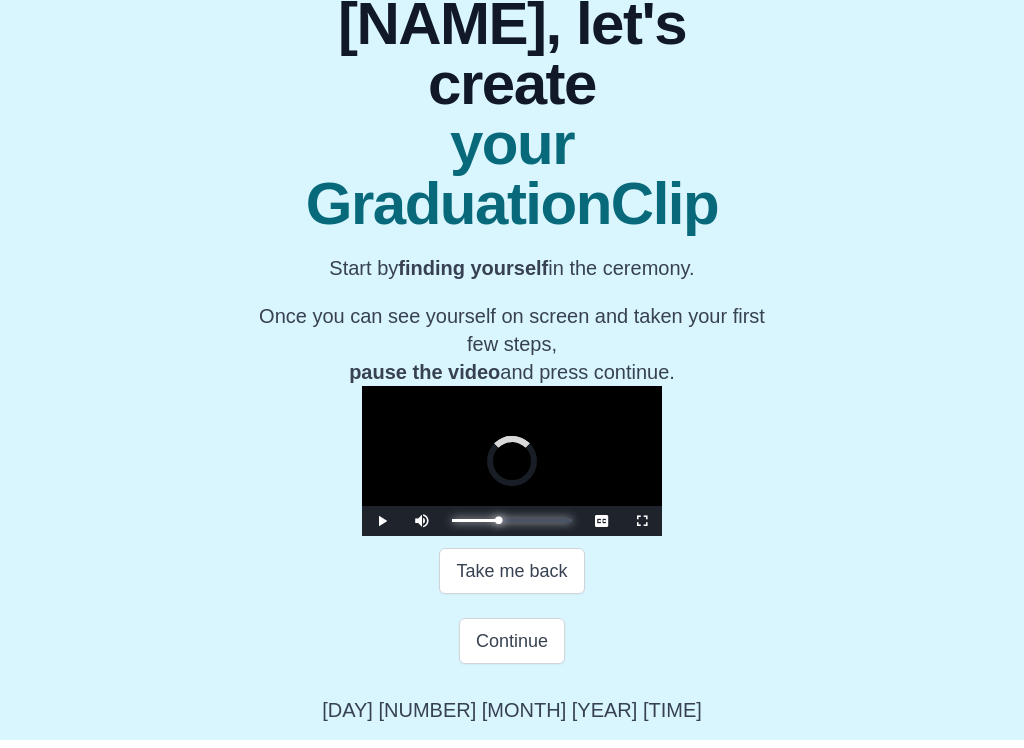 click on "Loaded : 0% Progress : 0%" at bounding box center [512, 528] 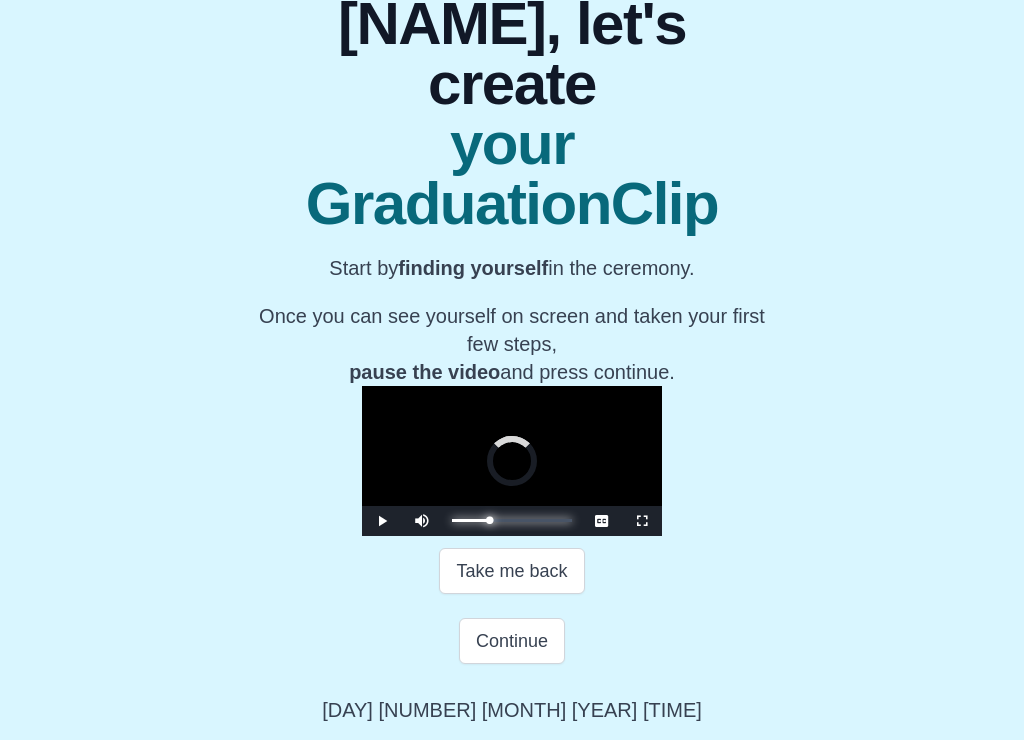 click on "Progress : 0%" at bounding box center (471, 528) 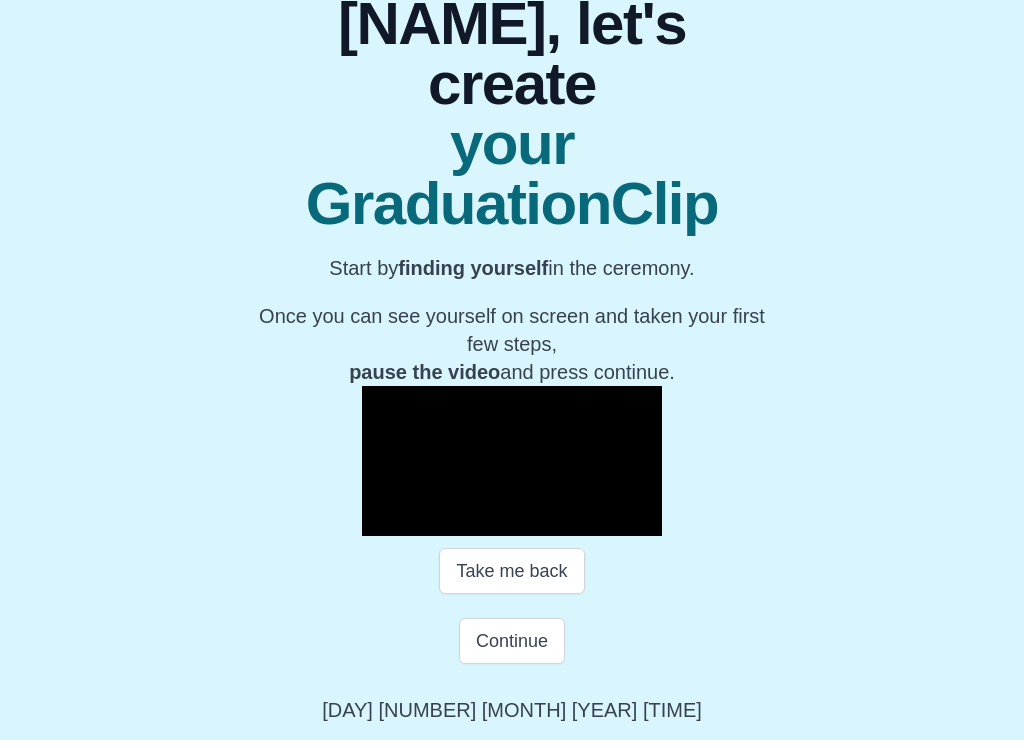 click on "**********" at bounding box center (512, 351) 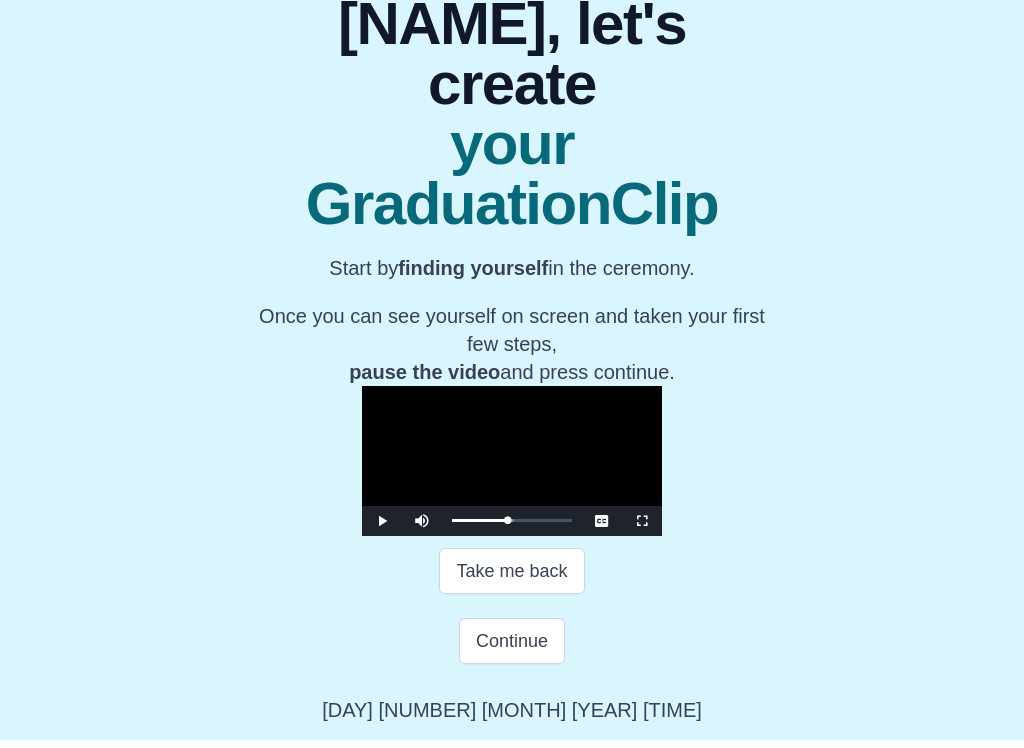 click on "Continue" at bounding box center [512, 649] 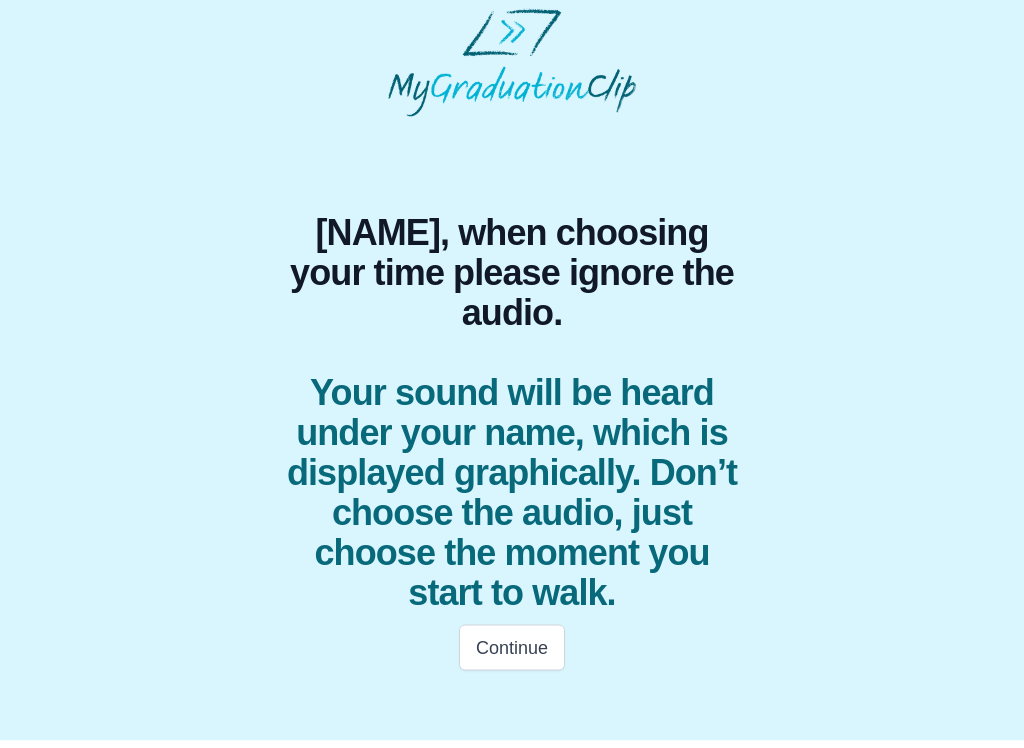 scroll, scrollTop: 0, scrollLeft: 0, axis: both 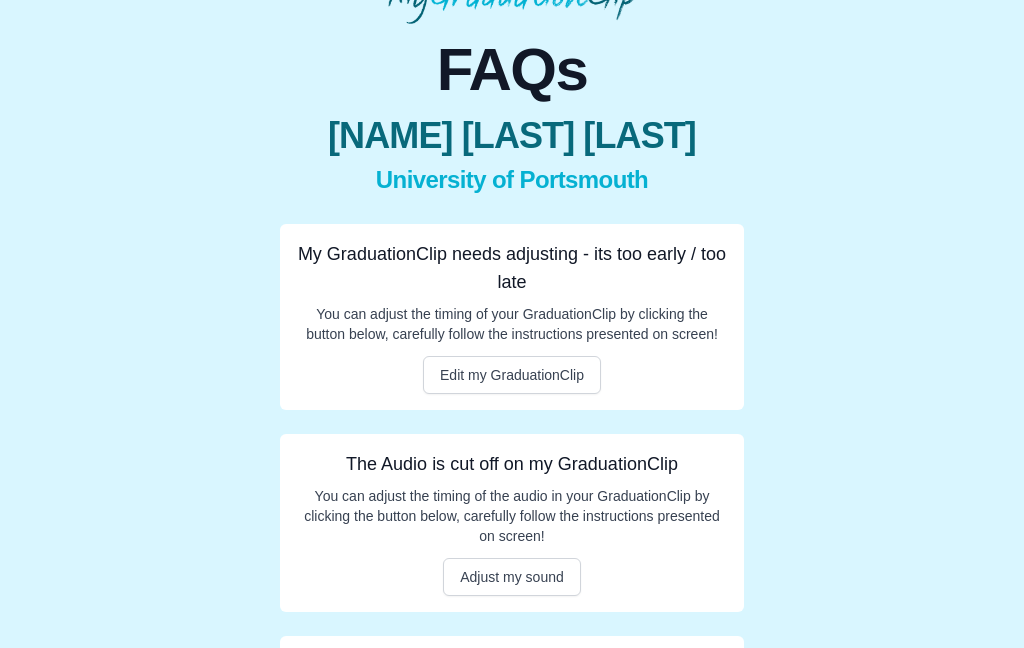 click on "Edit my GraduationClip" at bounding box center [512, 375] 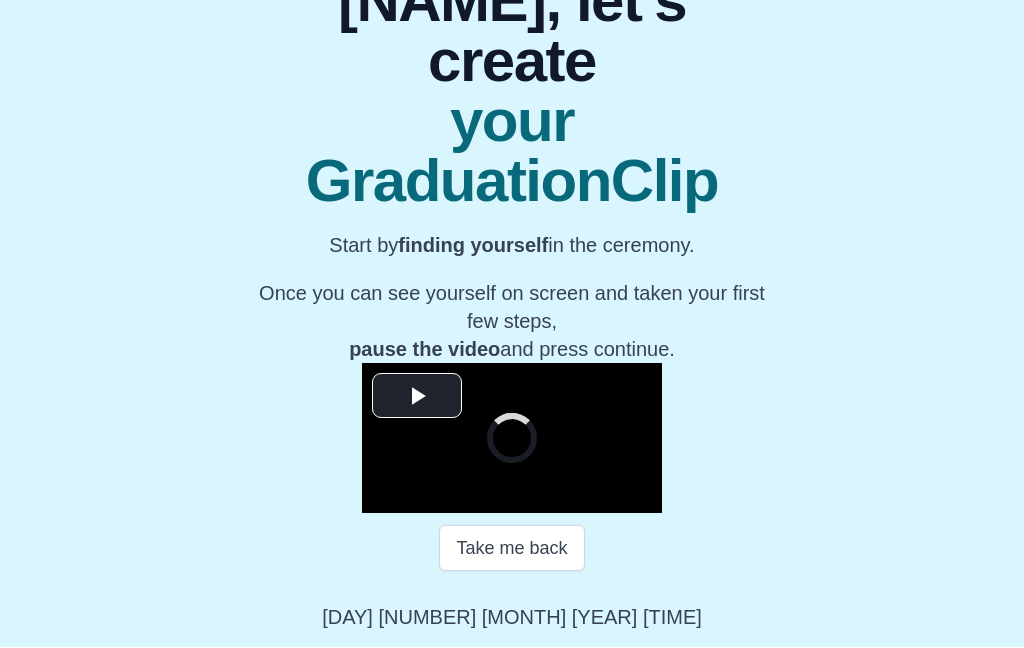 scroll, scrollTop: 322, scrollLeft: 0, axis: vertical 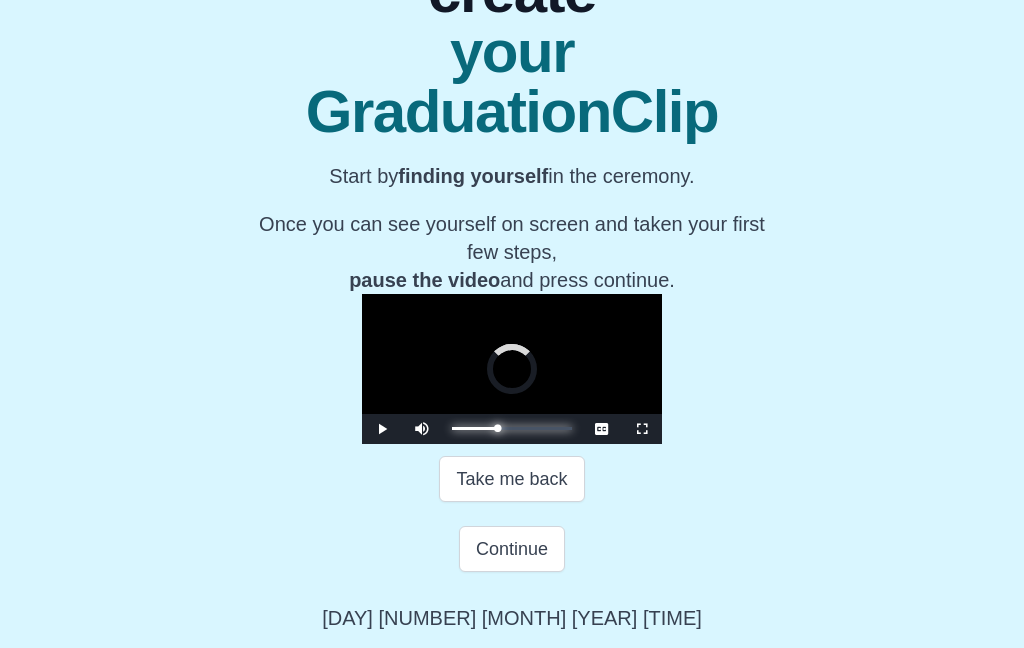 click on "Progress : 0%" at bounding box center [475, 428] 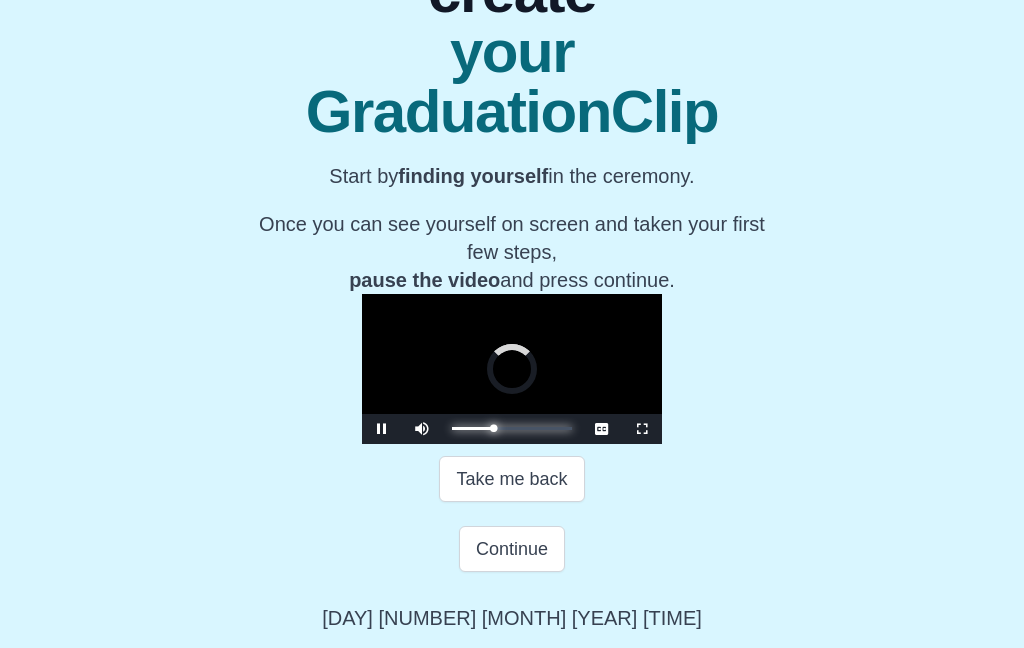 click on "Progress : 0%" at bounding box center [473, 428] 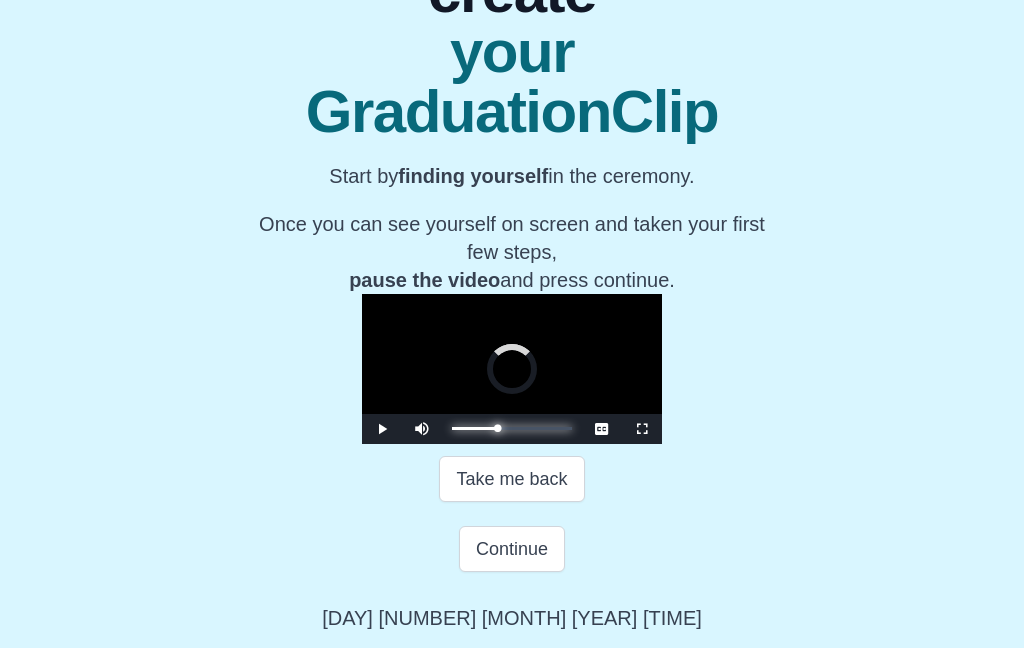 click on "Progress : 0%" at bounding box center [475, 428] 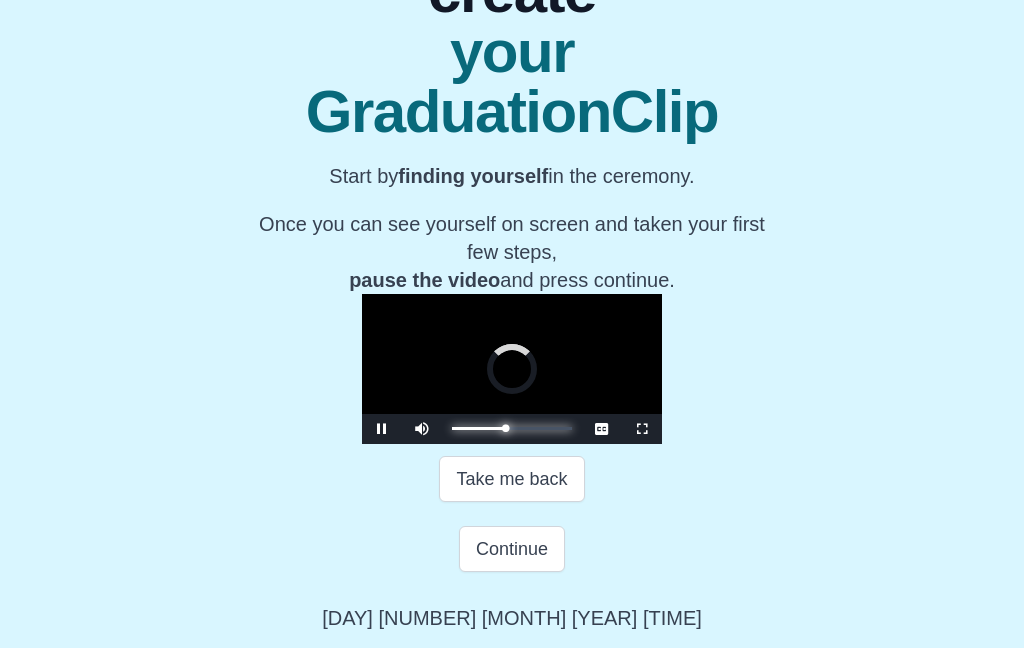 click on "Progress : 0%" at bounding box center [478, 428] 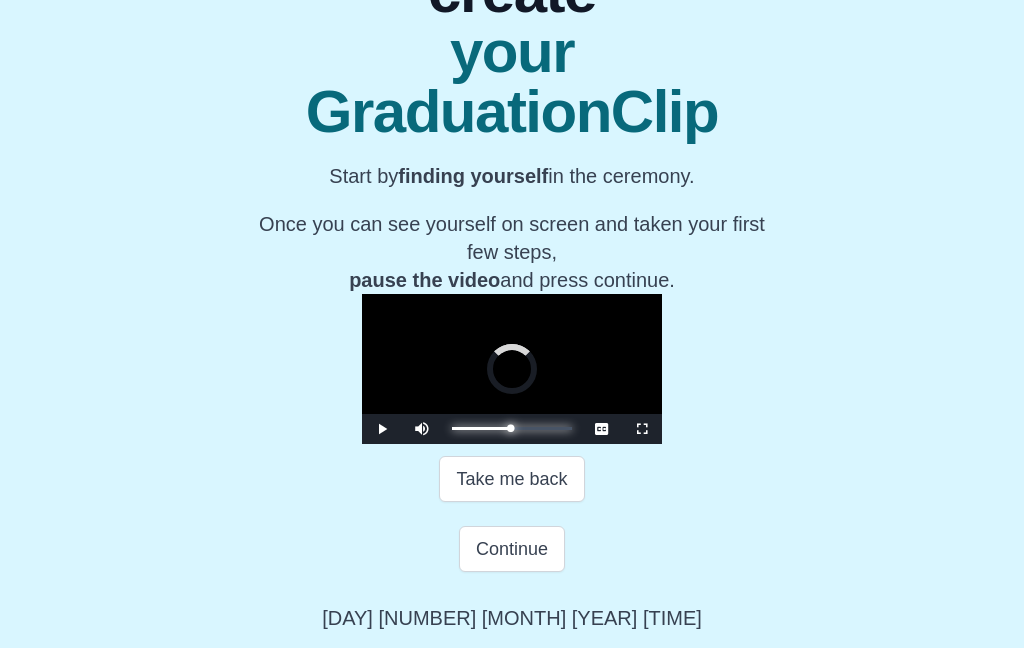 click on "Loaded : 0% Progress : 0%" at bounding box center [512, 428] 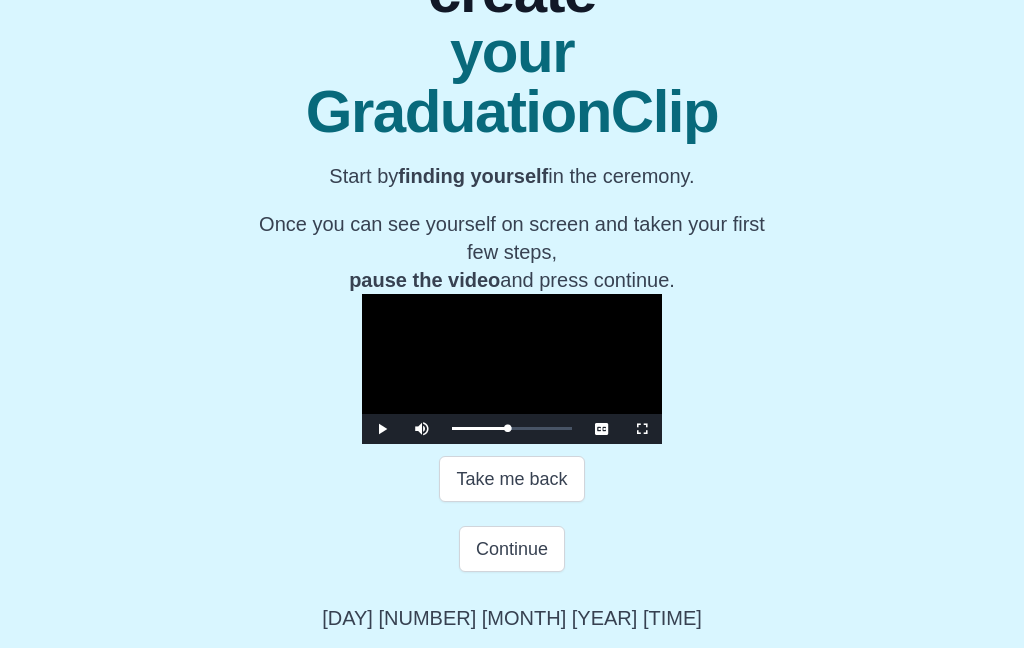 click on "Continue" at bounding box center [512, 549] 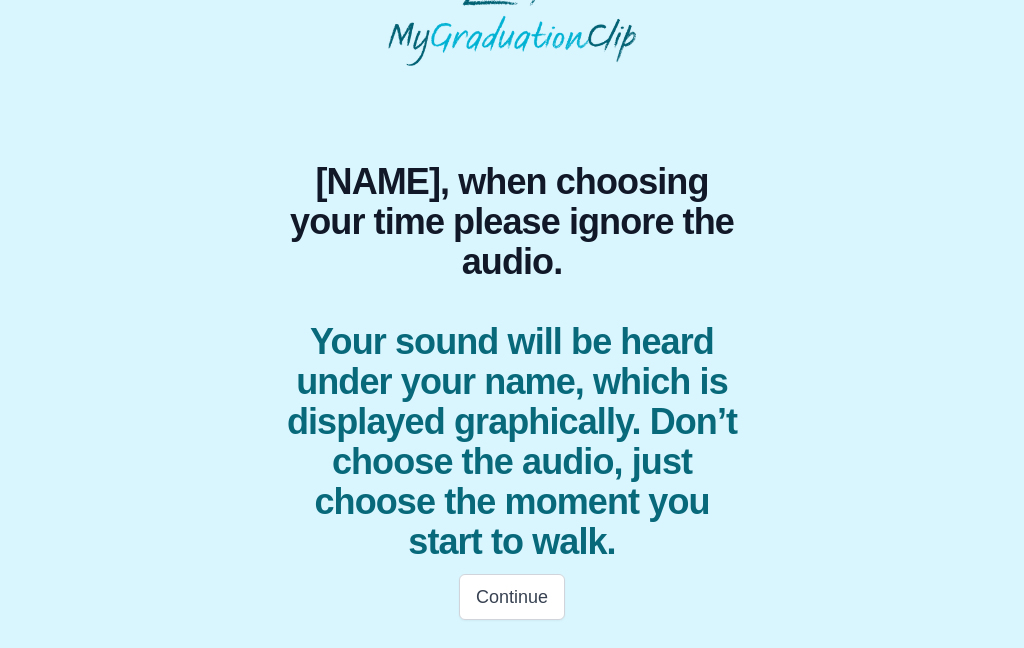 scroll, scrollTop: 58, scrollLeft: 0, axis: vertical 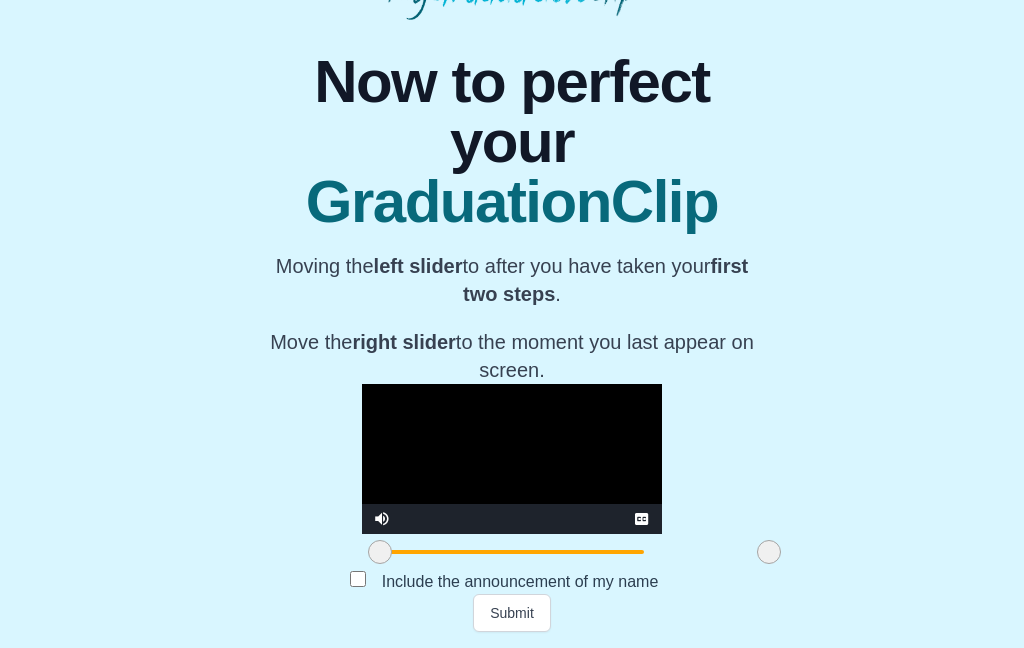 click on "Submit" at bounding box center [512, 613] 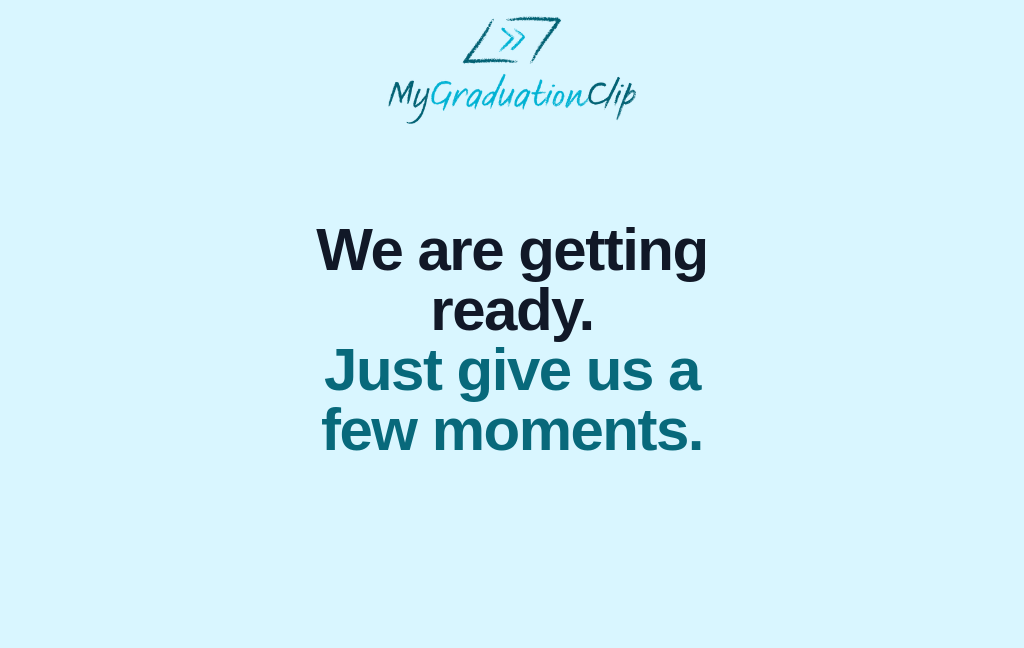 scroll, scrollTop: 0, scrollLeft: 0, axis: both 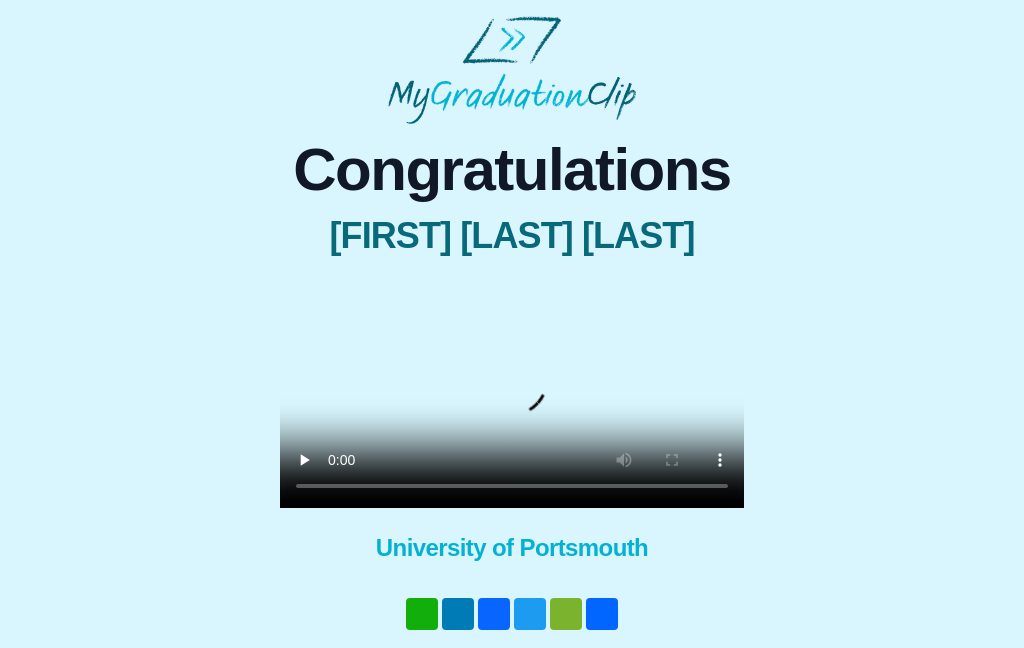 click at bounding box center (512, 392) 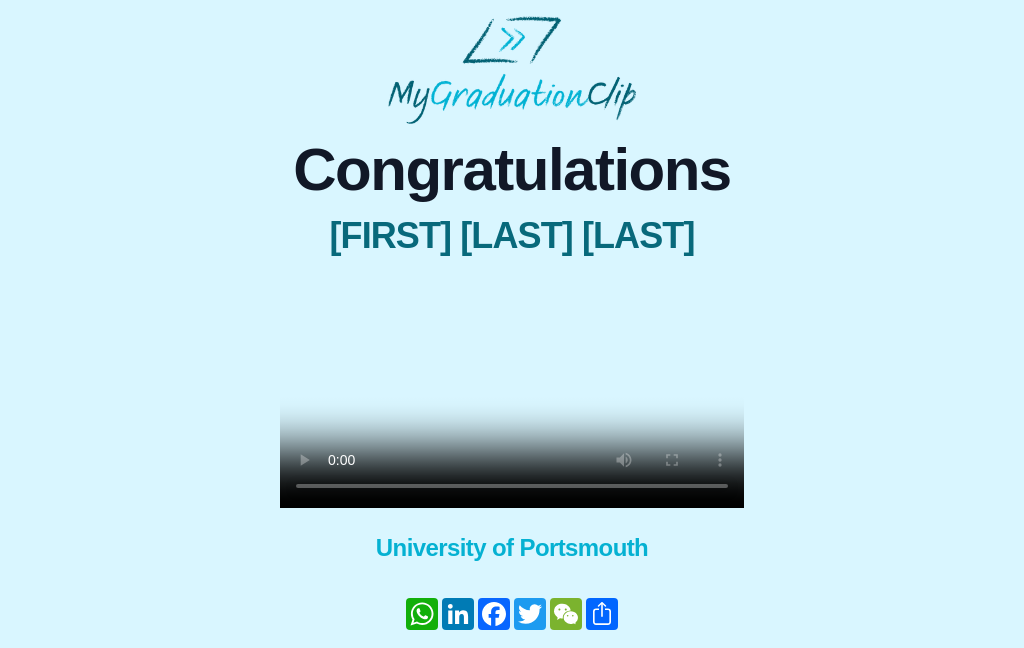 click at bounding box center [512, 392] 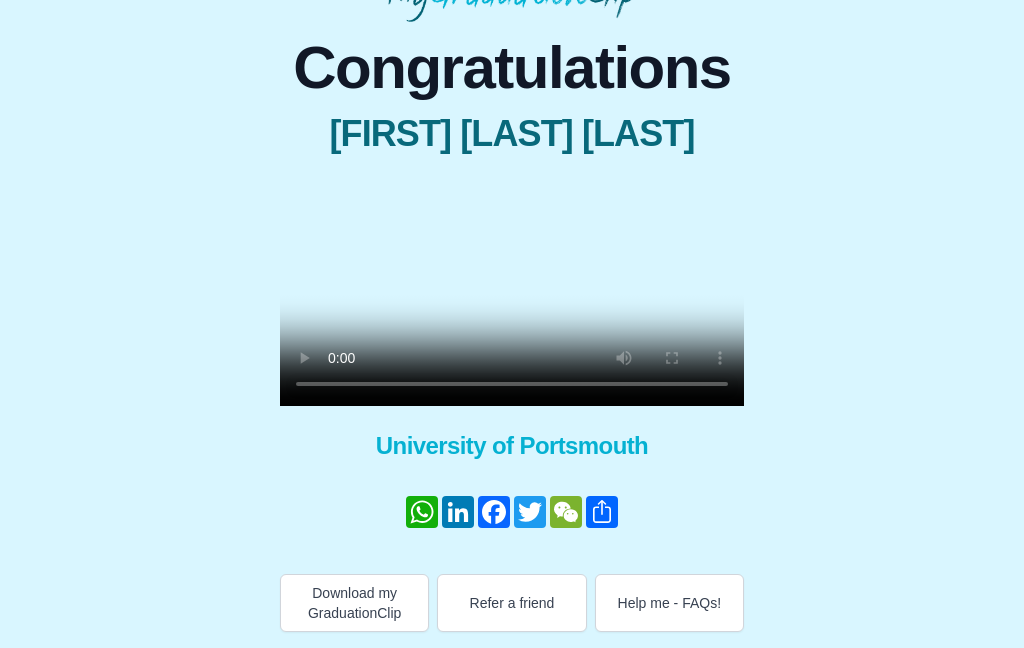 scroll, scrollTop: 131, scrollLeft: 0, axis: vertical 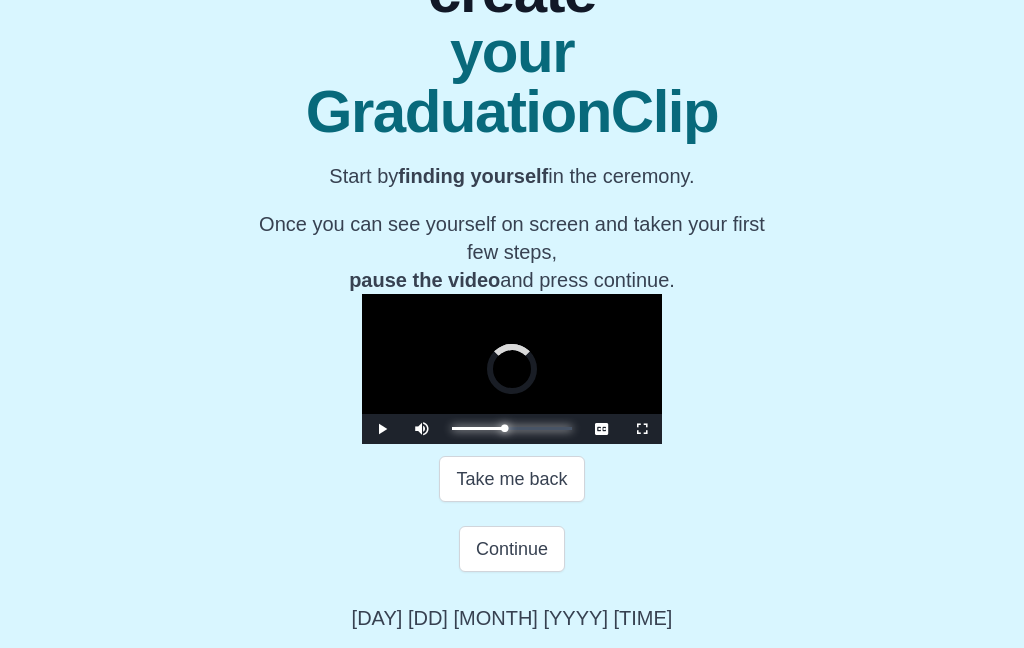 click on "Progress : 0%" at bounding box center (478, 428) 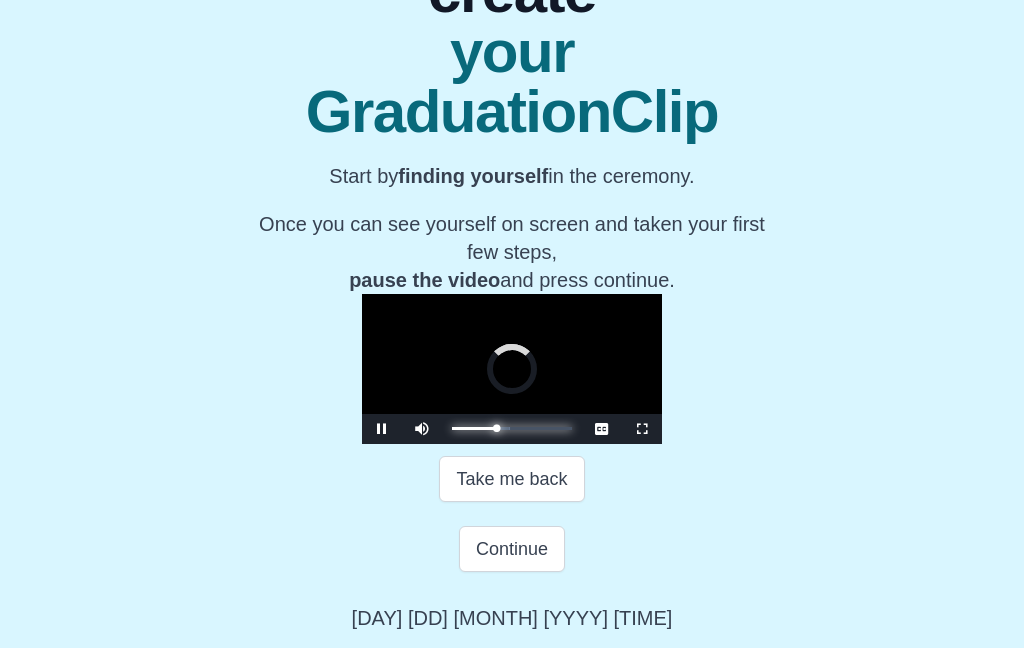 click on "Loaded : 0%" at bounding box center [480, 428] 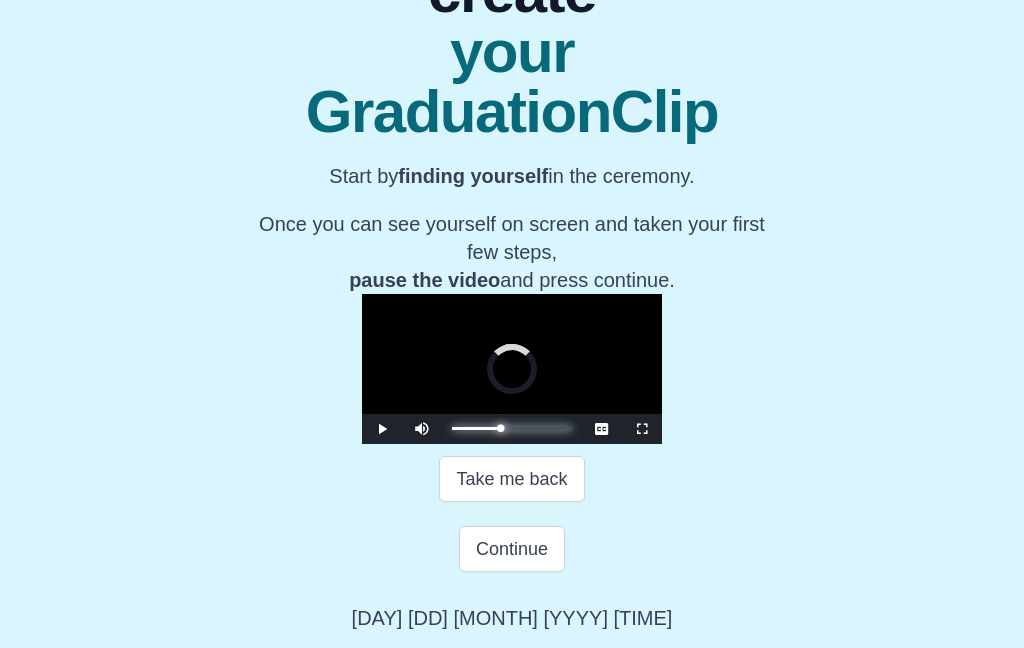 click on "Loaded : 0% Progress : 0%" at bounding box center [512, 428] 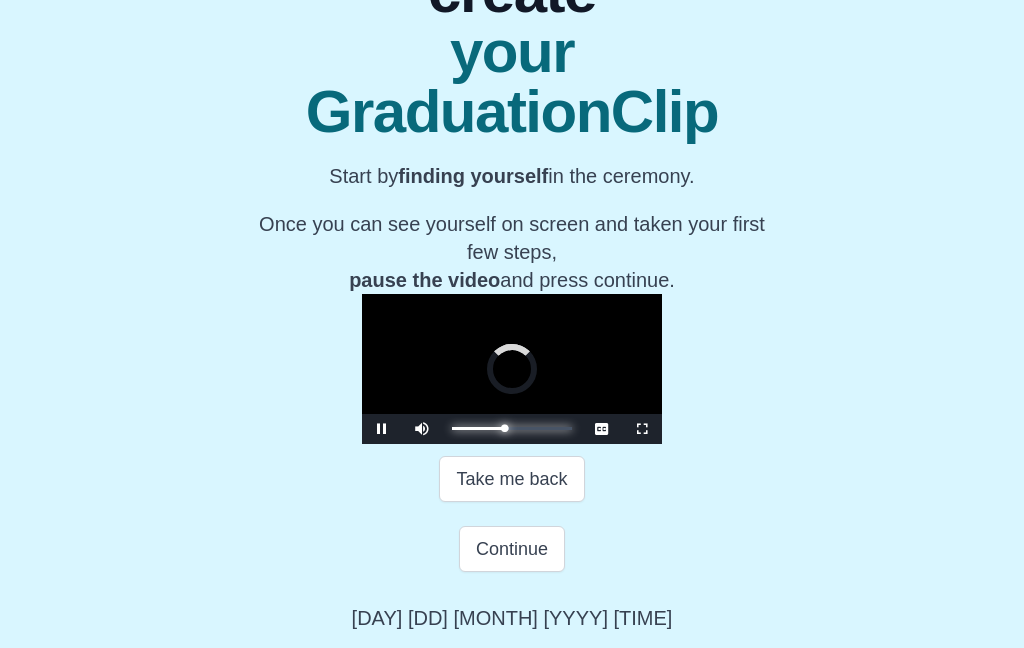 click on "Loaded : 0% Progress : 0%" at bounding box center (512, 428) 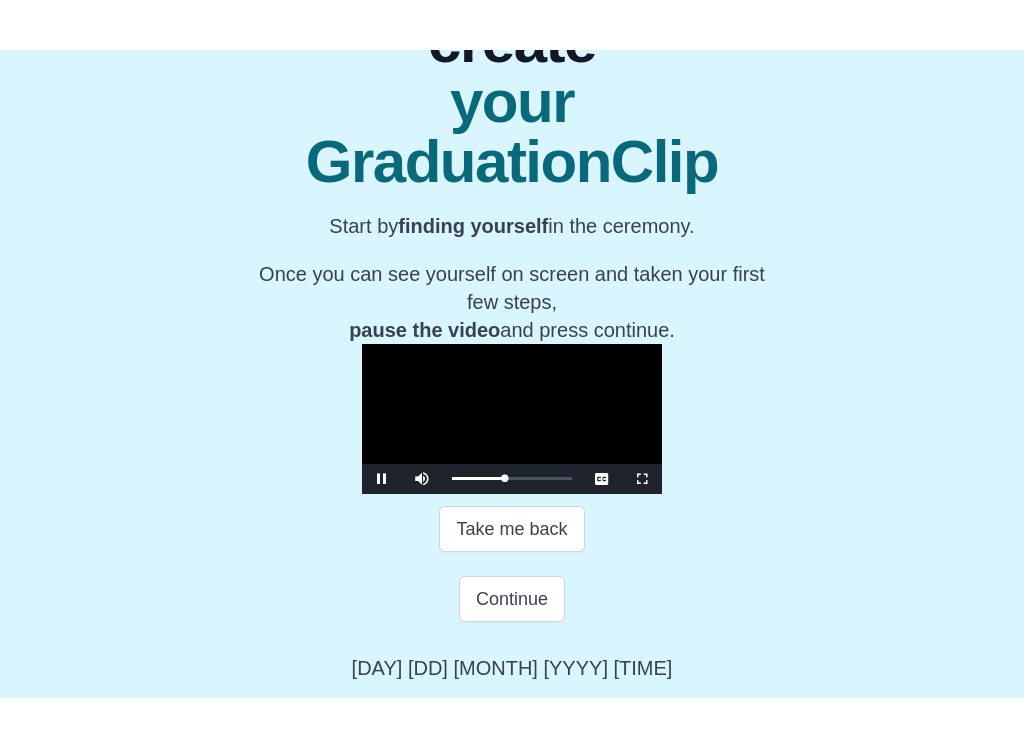 scroll, scrollTop: 0, scrollLeft: 0, axis: both 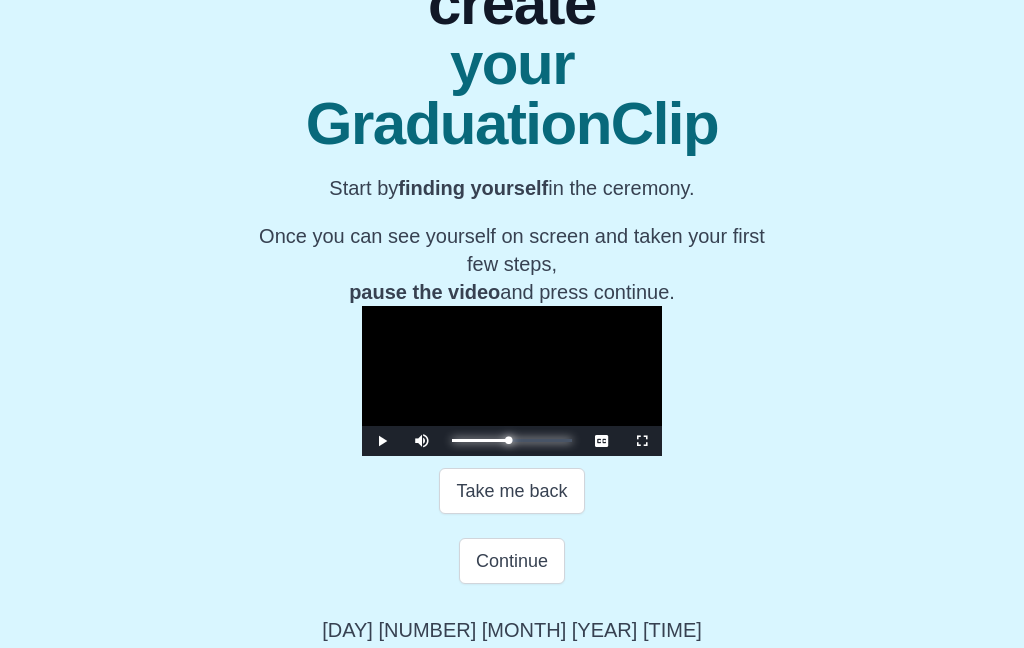 click on "Progress : 0%" at bounding box center [480, 440] 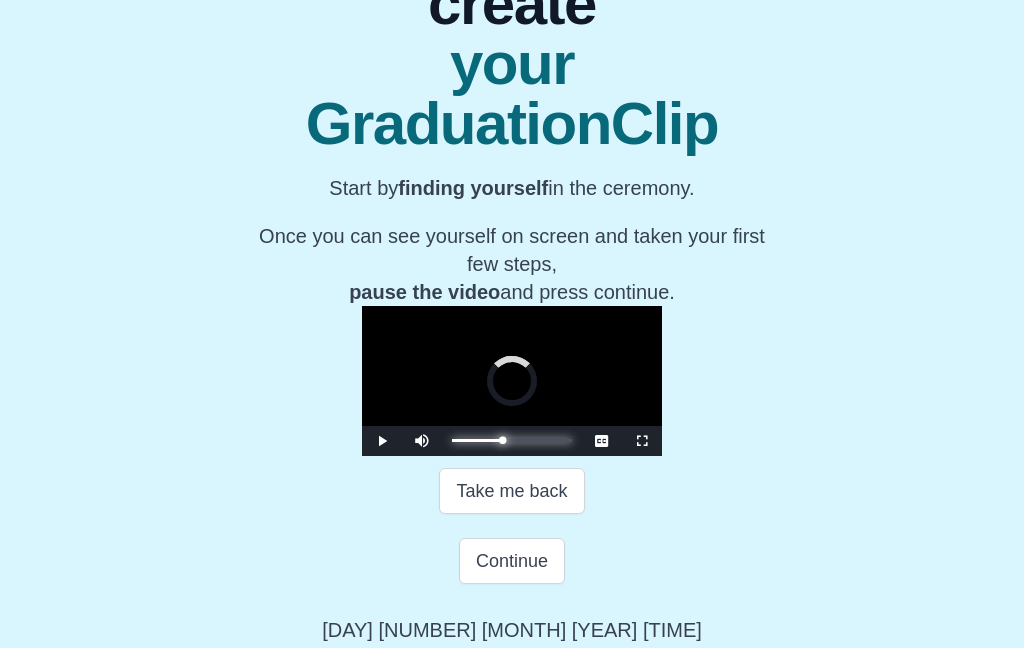 click on "Loaded : 0% Progress : 0%" at bounding box center (512, 440) 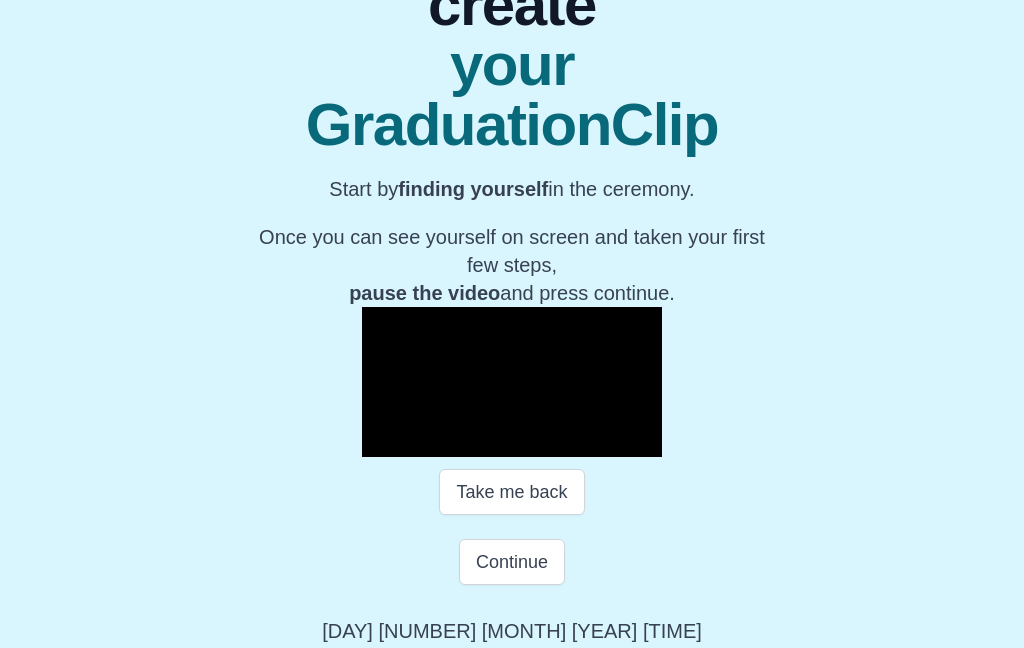 scroll, scrollTop: 241, scrollLeft: 0, axis: vertical 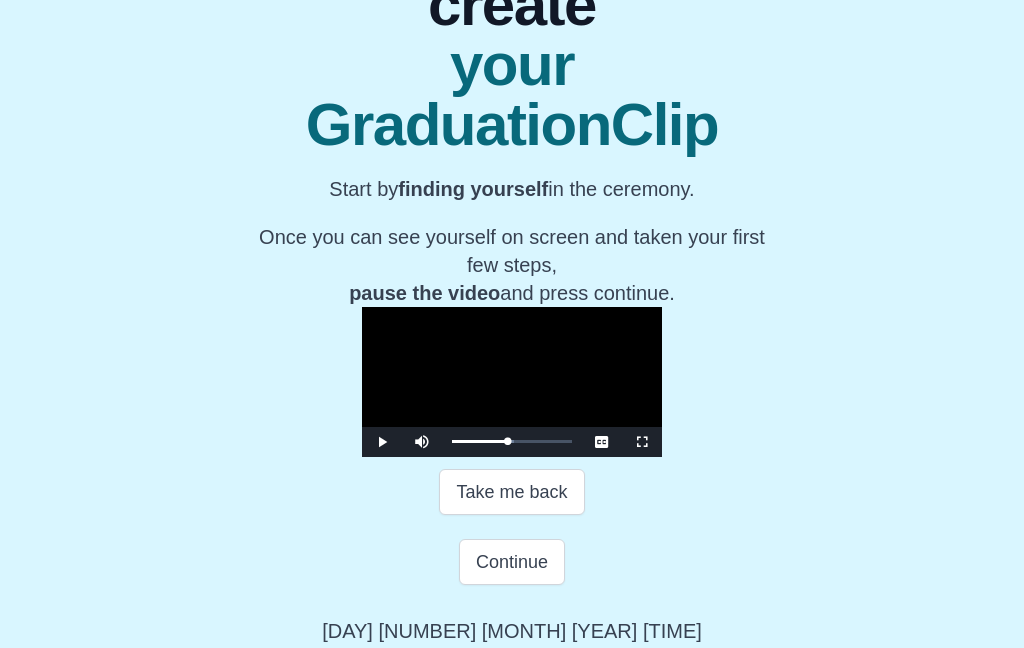 click on "Continue" at bounding box center (512, 562) 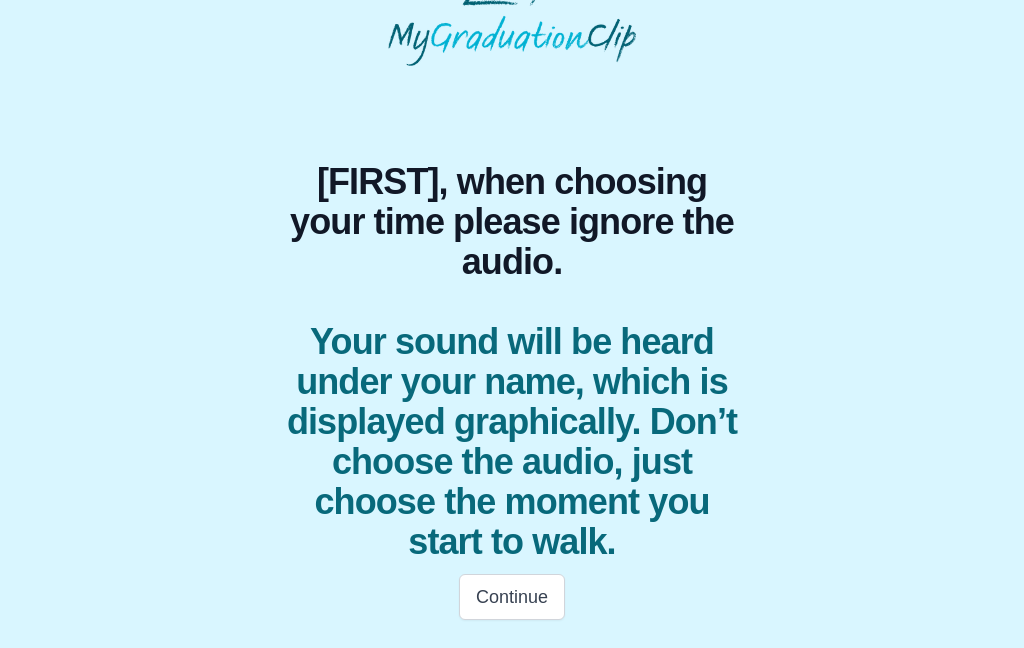 scroll, scrollTop: 58, scrollLeft: 0, axis: vertical 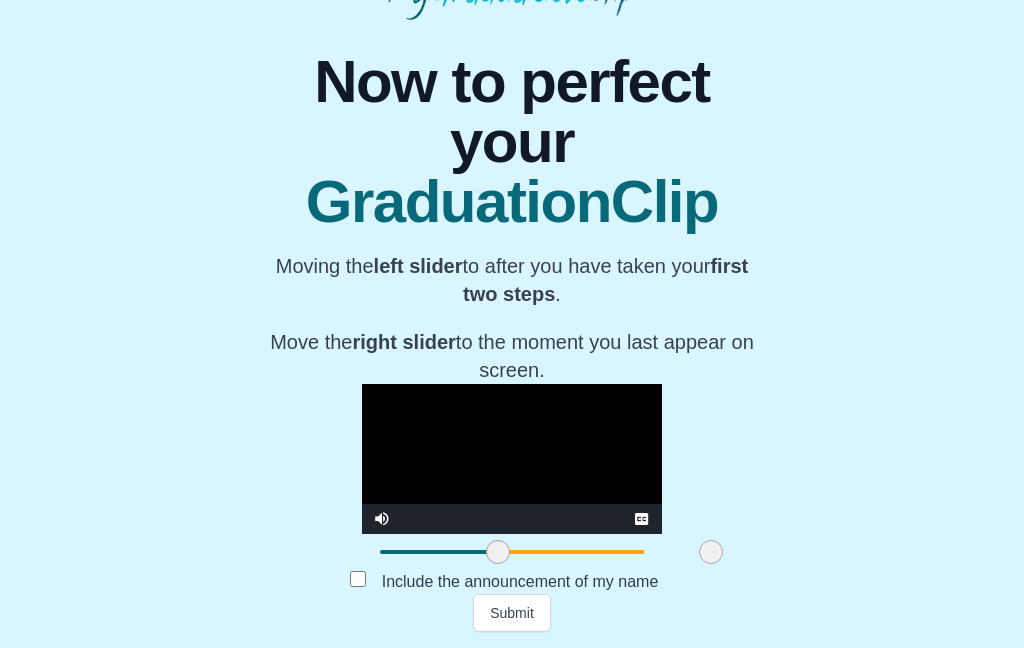 click on "Submit" at bounding box center (512, 613) 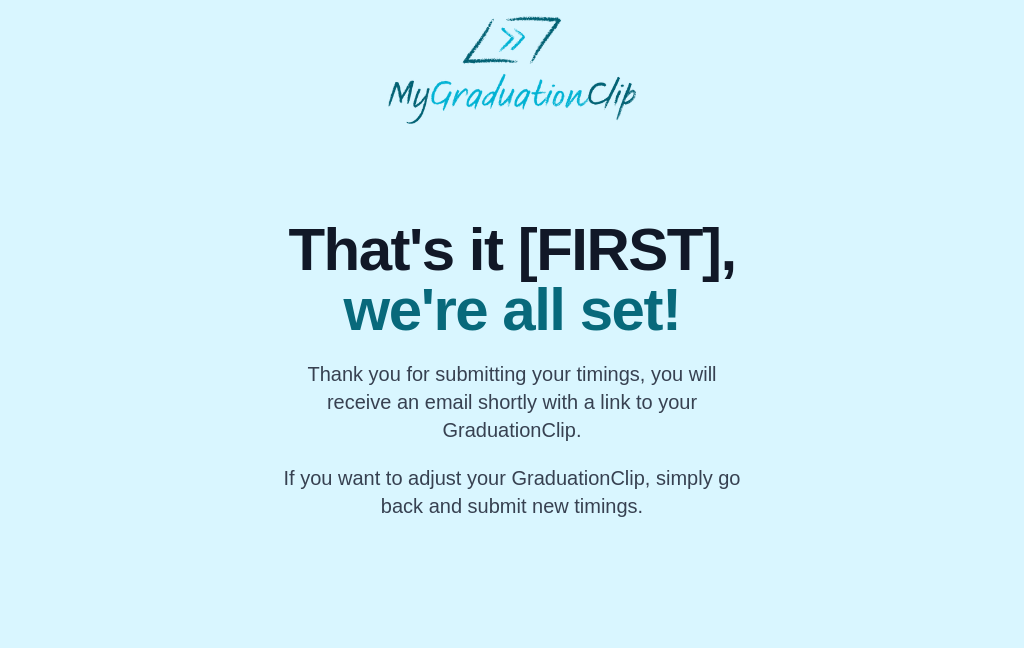 scroll, scrollTop: 0, scrollLeft: 0, axis: both 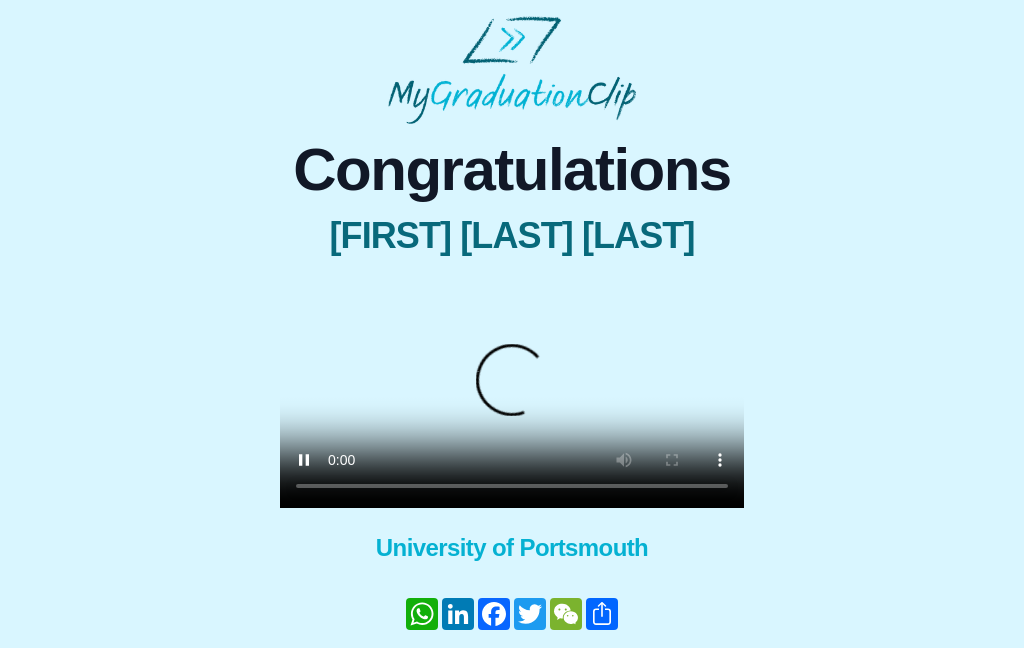 click at bounding box center [512, 392] 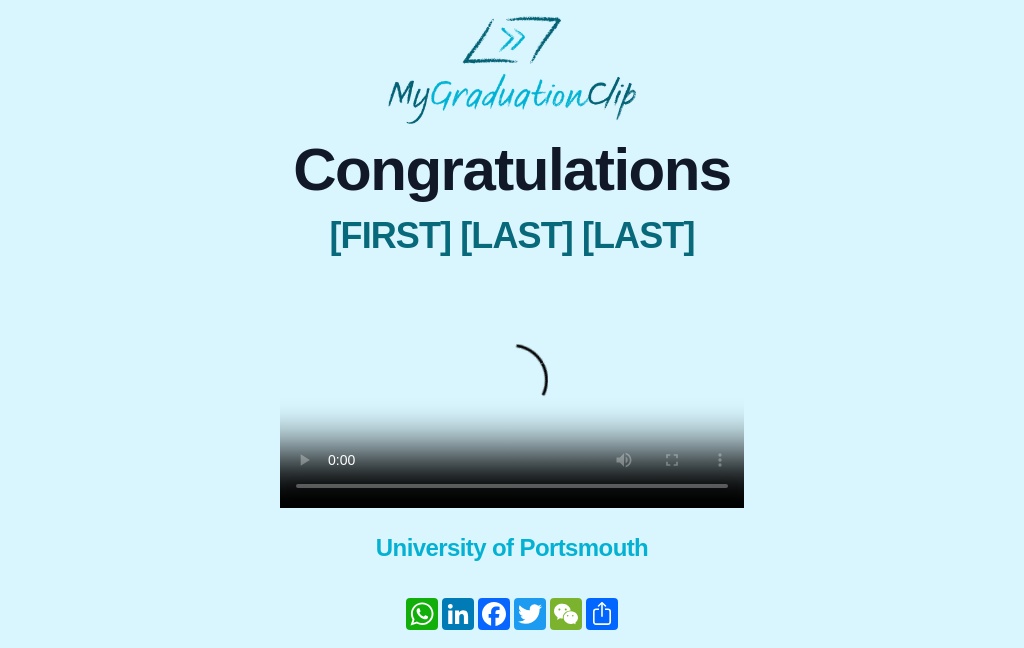 type 